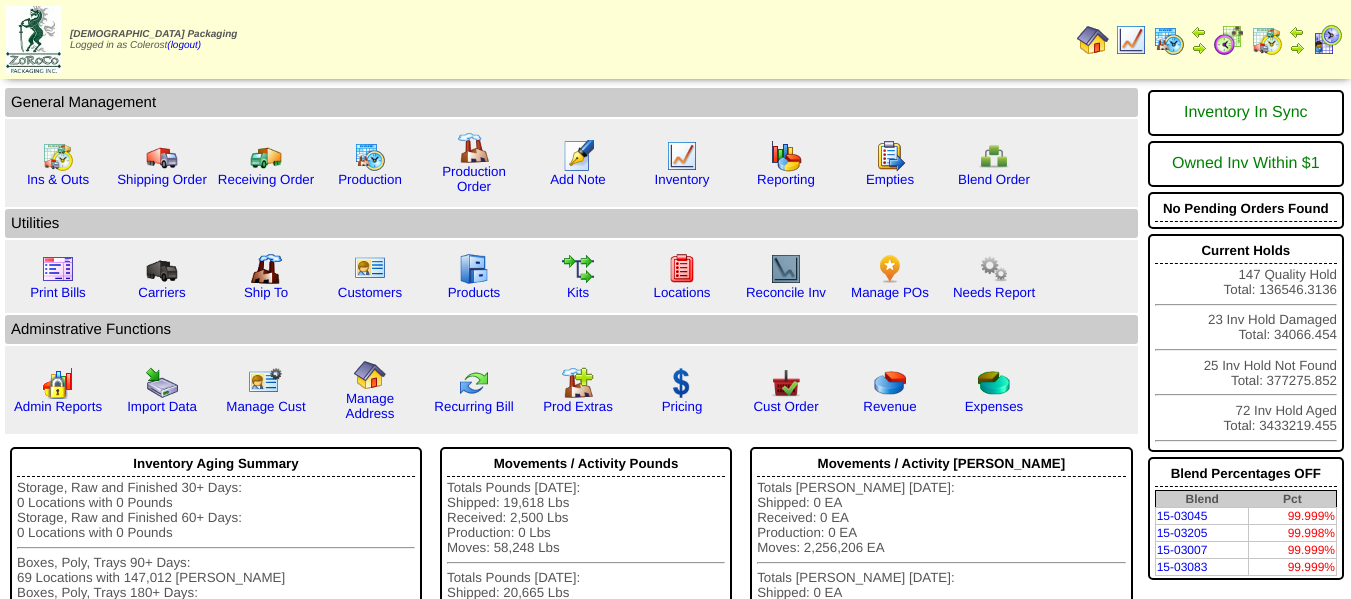 scroll, scrollTop: 0, scrollLeft: 0, axis: both 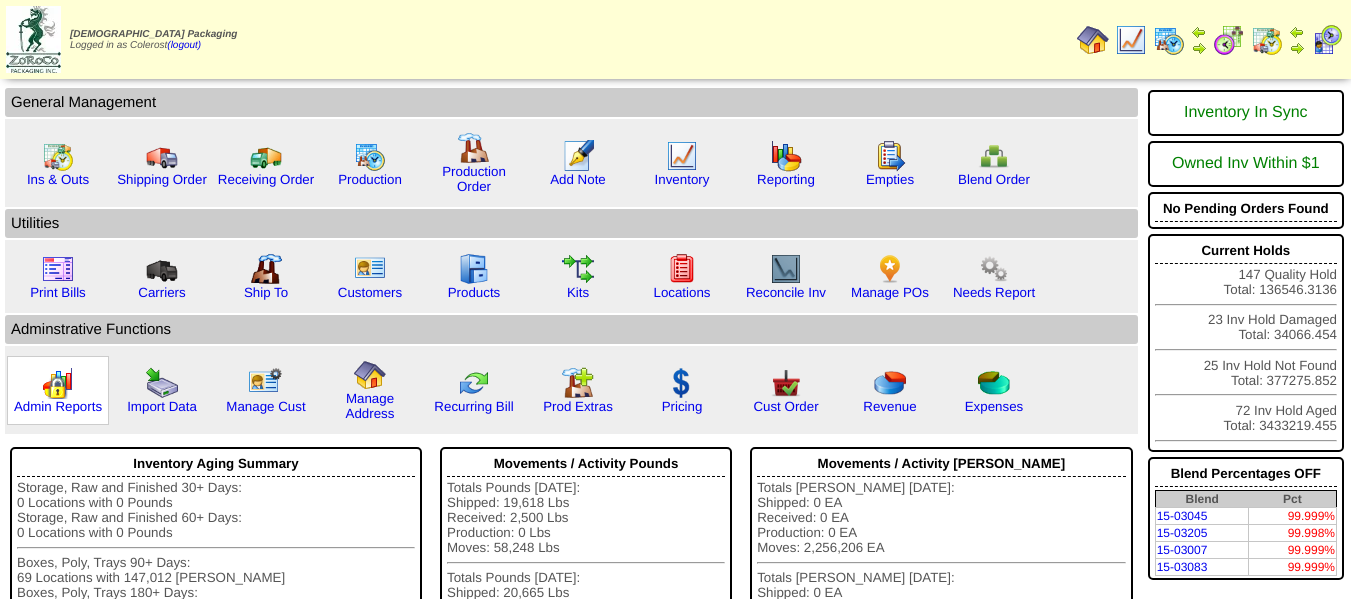 click at bounding box center [58, 383] 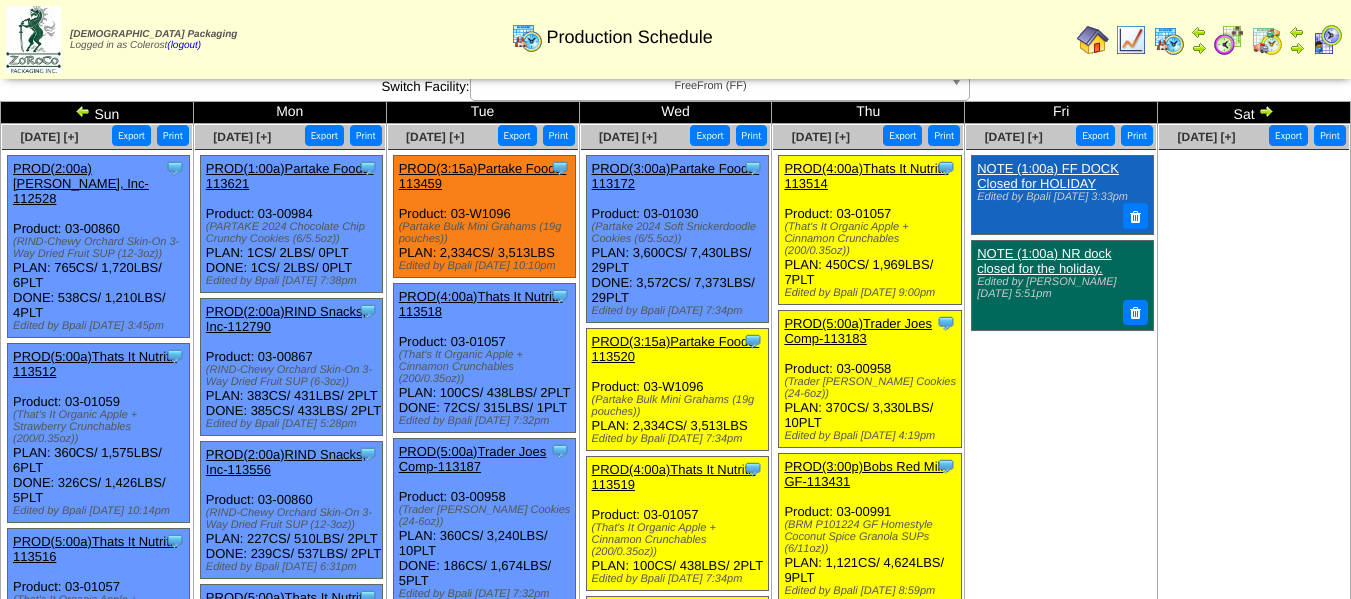 scroll, scrollTop: 0, scrollLeft: 0, axis: both 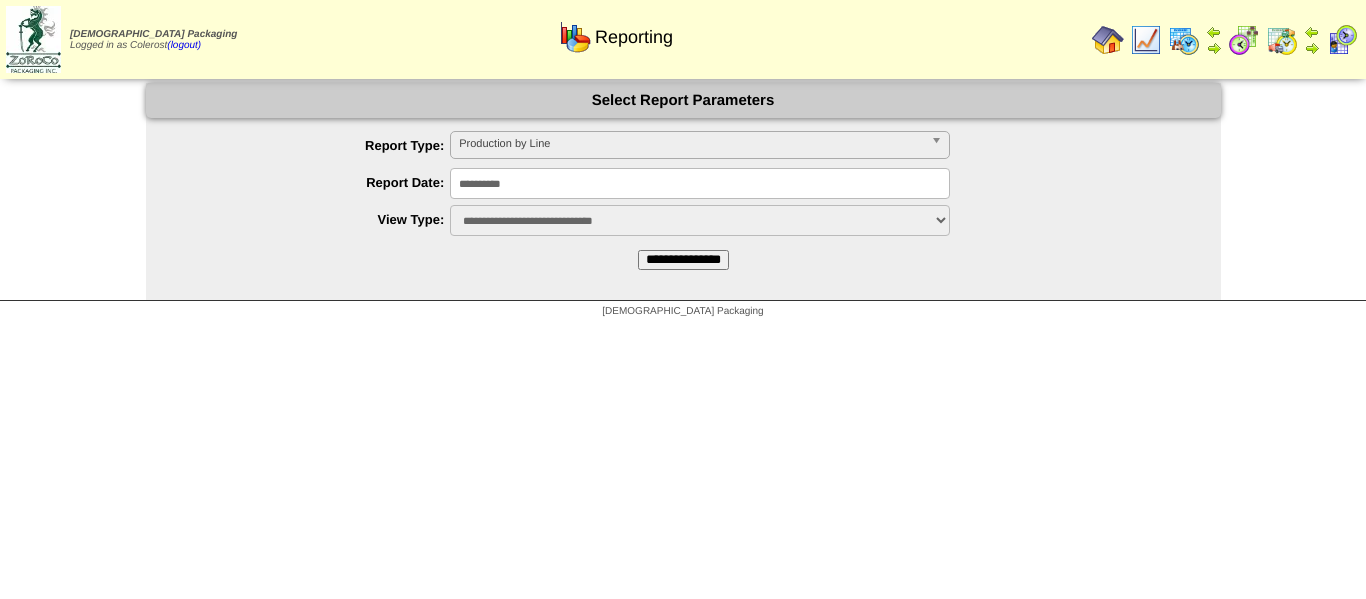 click on "Production by Line" at bounding box center (700, 145) 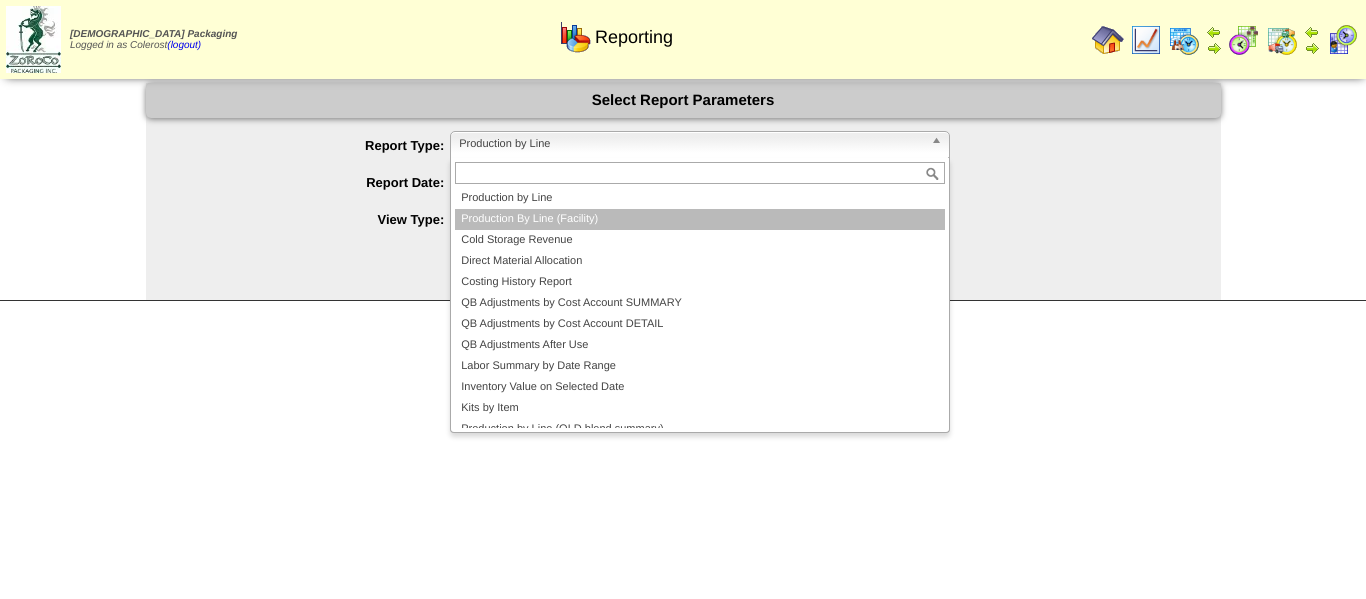 click on "Production By Line (Facility)" at bounding box center (700, 219) 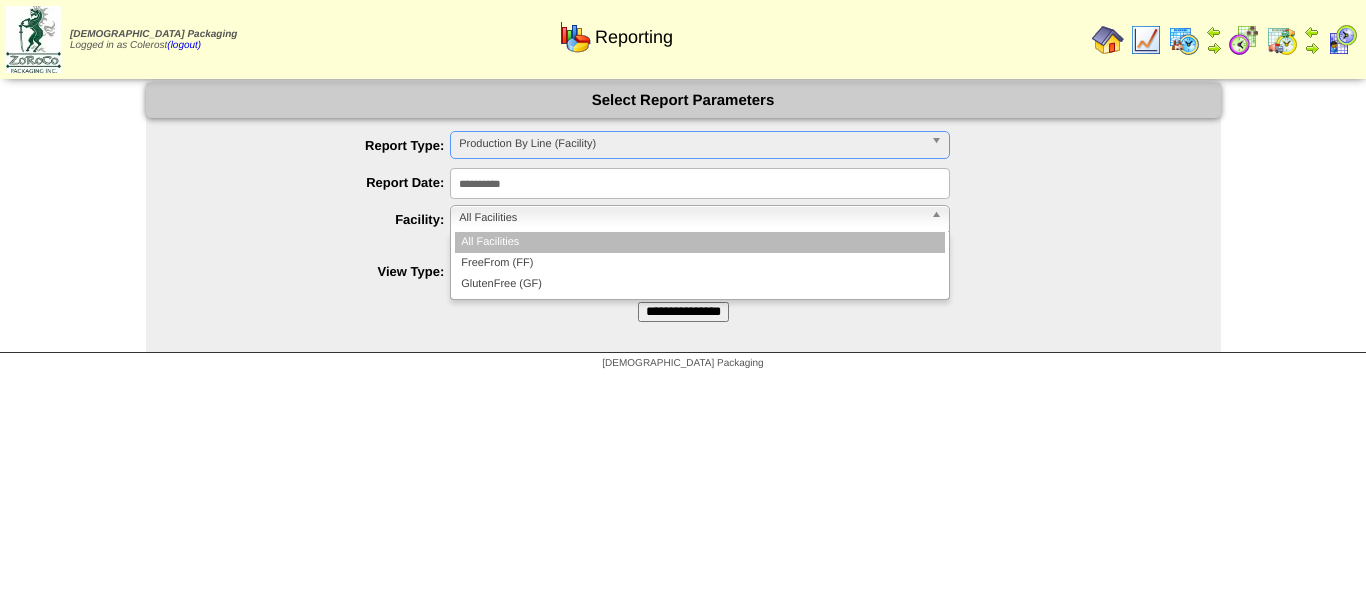 click on "All Facilities" at bounding box center [691, 218] 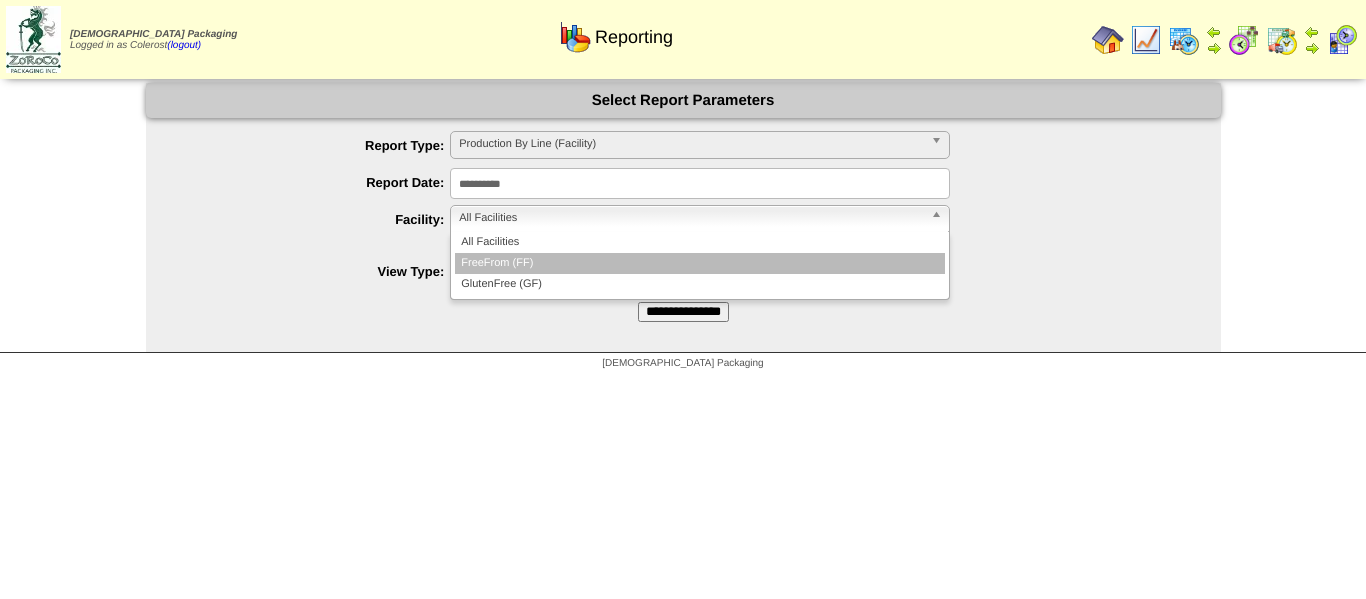 click on "FreeFrom (FF)" at bounding box center (700, 263) 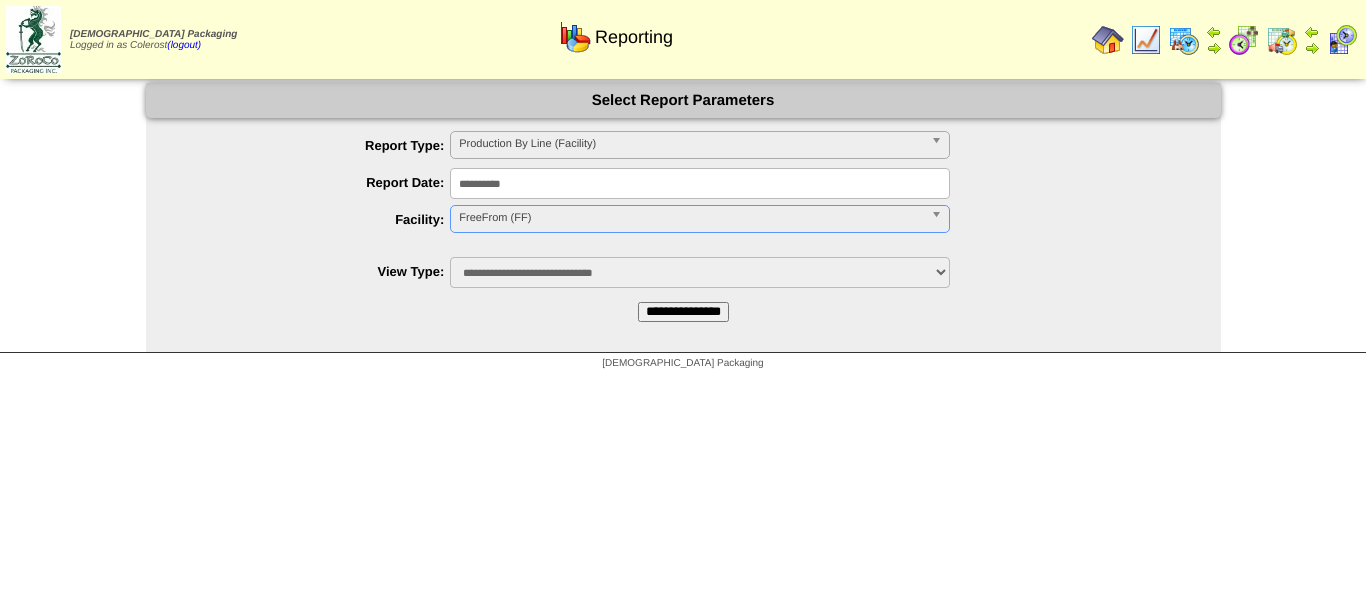click on "**********" at bounding box center (683, 312) 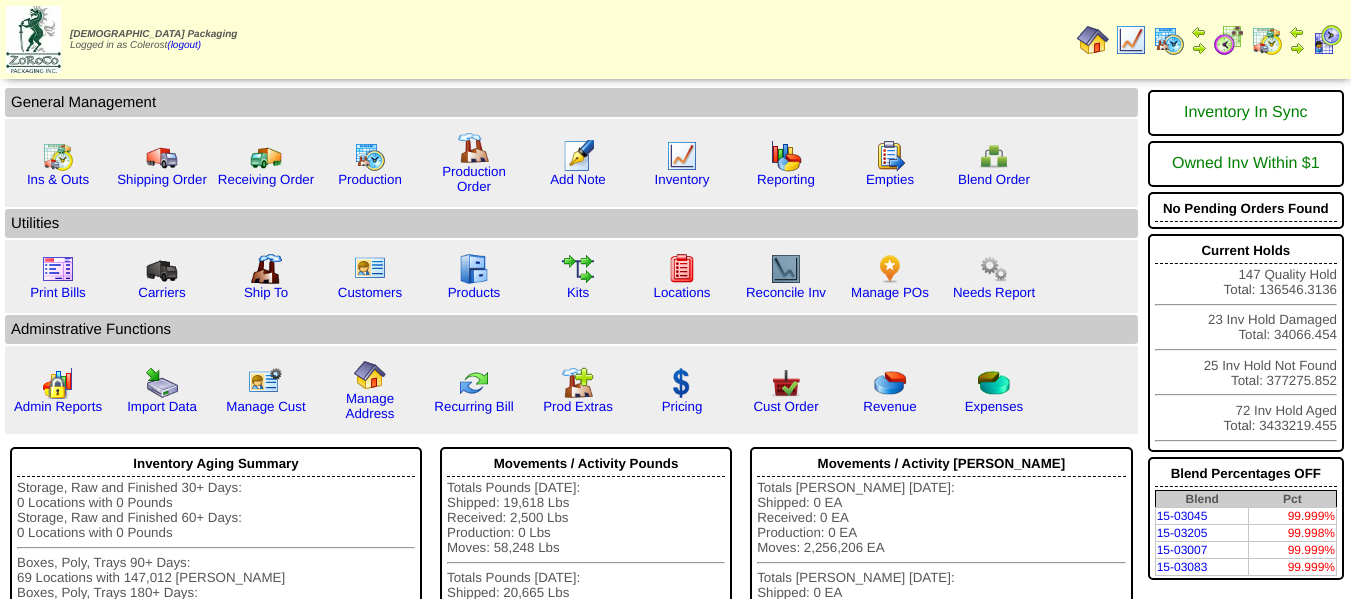 scroll, scrollTop: 0, scrollLeft: 0, axis: both 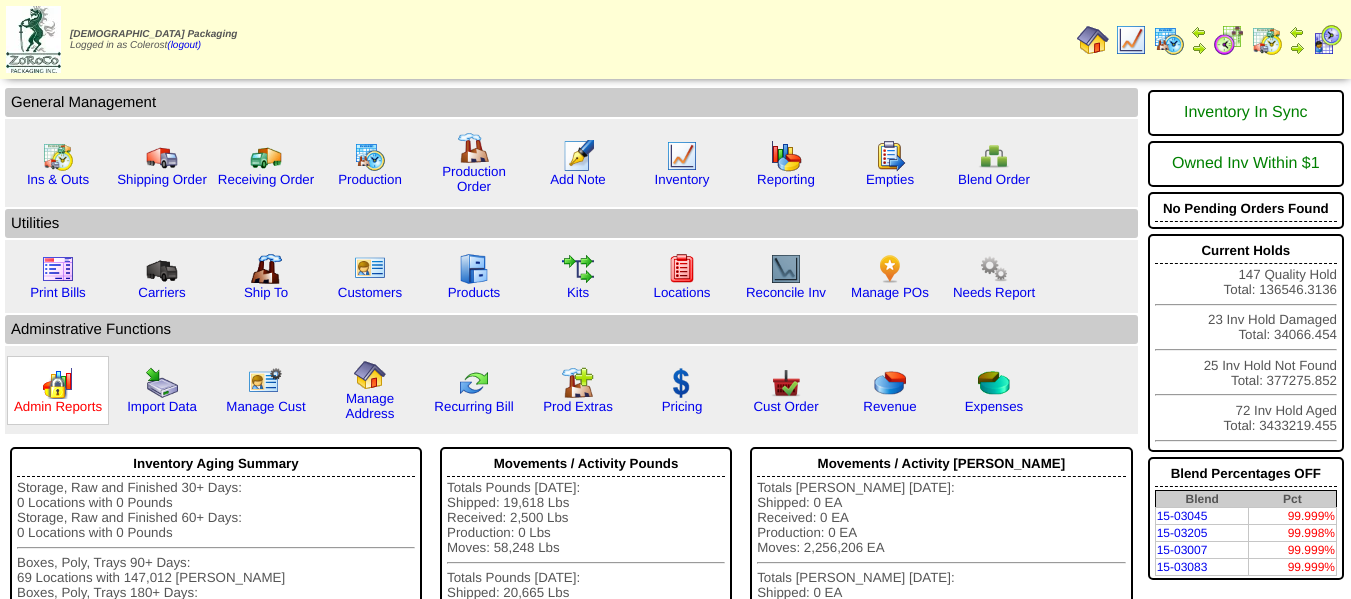 click on "Admin Reports" at bounding box center (58, 406) 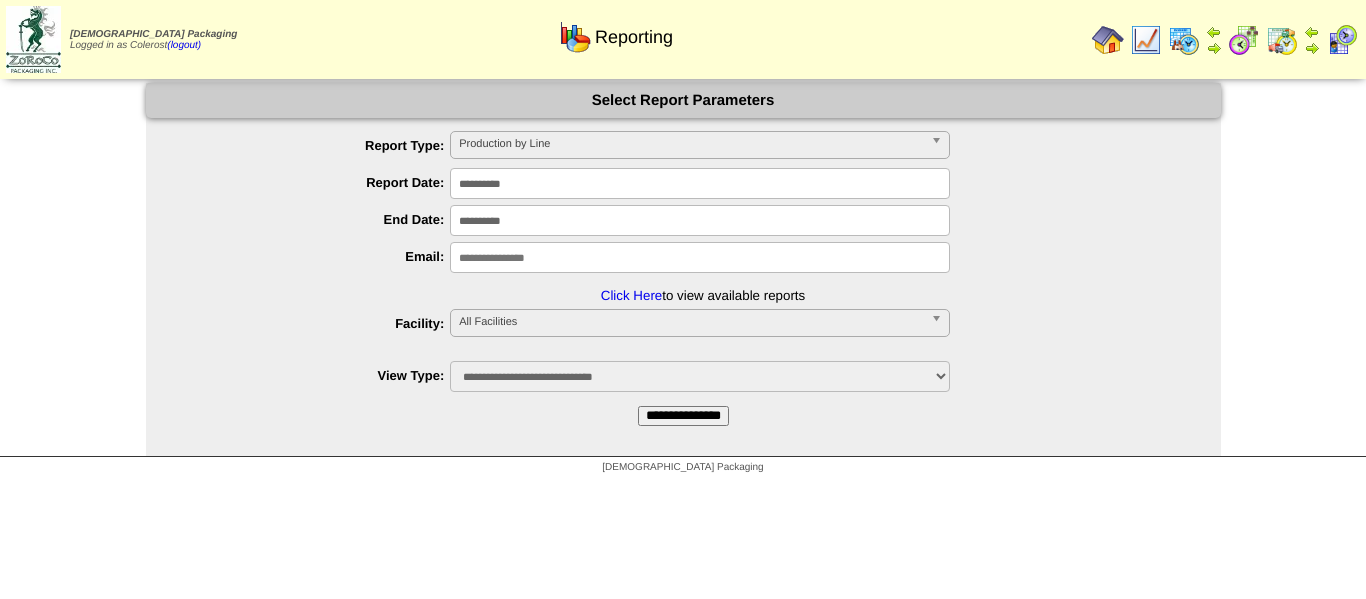 scroll, scrollTop: 0, scrollLeft: 0, axis: both 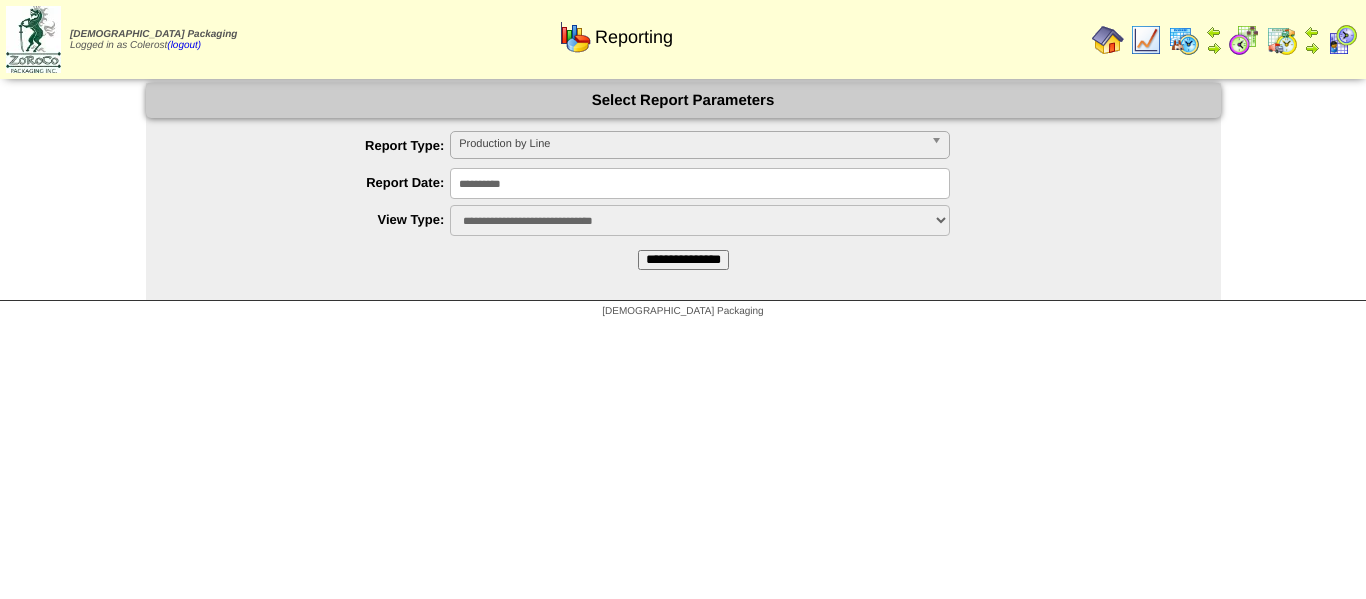 click on "Production by Line" at bounding box center [691, 144] 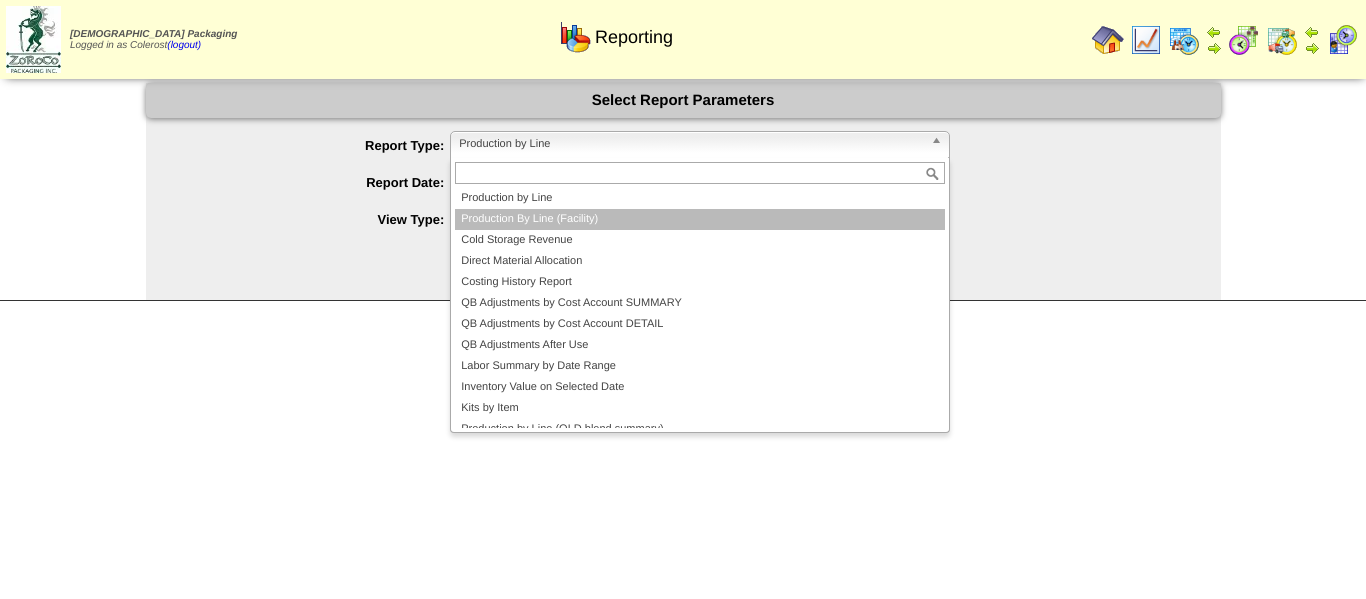click on "Production By Line (Facility)" at bounding box center [700, 219] 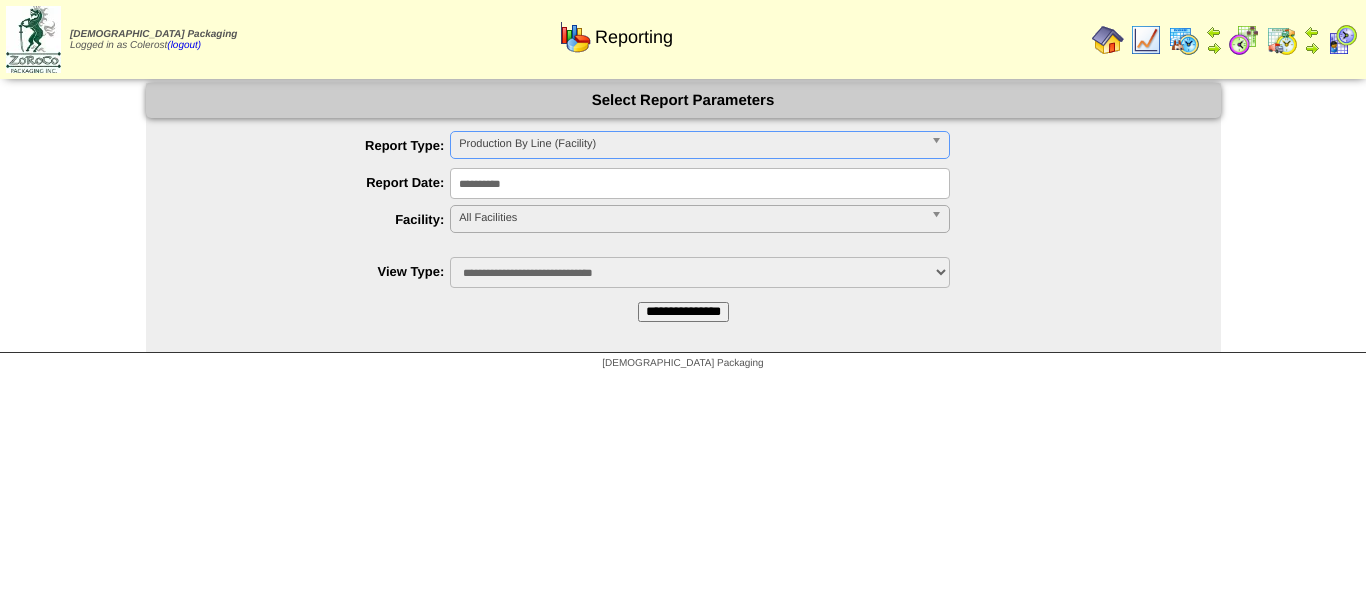 click on "All Facilities" at bounding box center (691, 218) 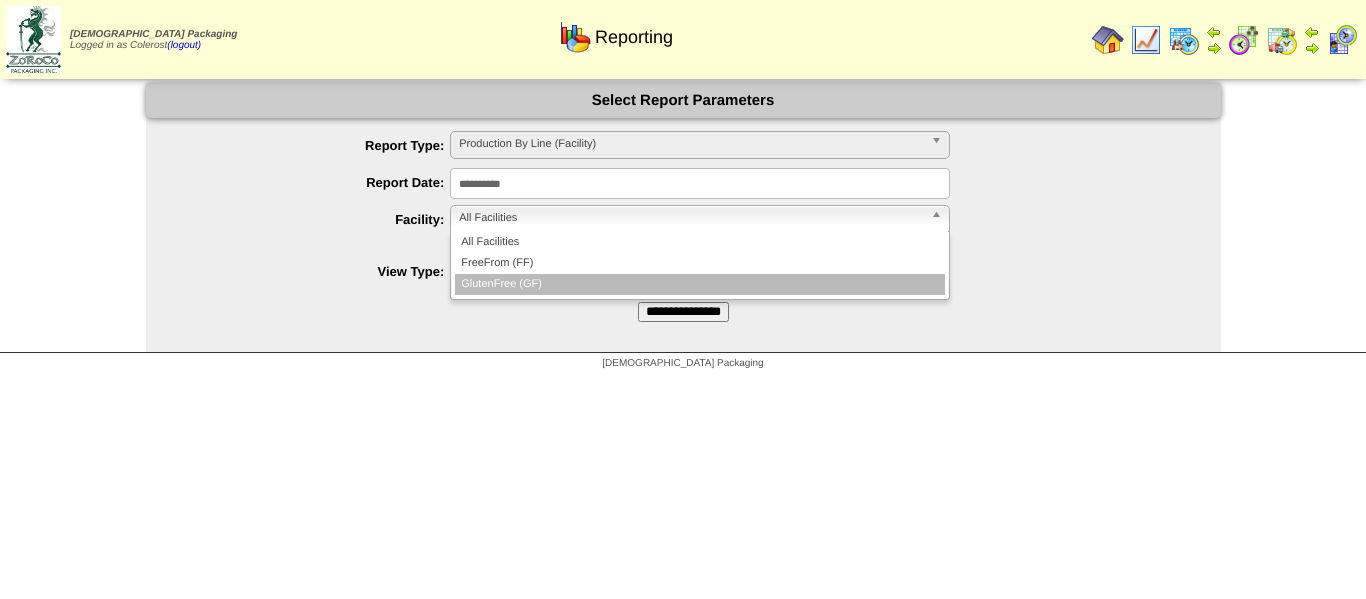 click on "GlutenFree (GF)" at bounding box center (700, 284) 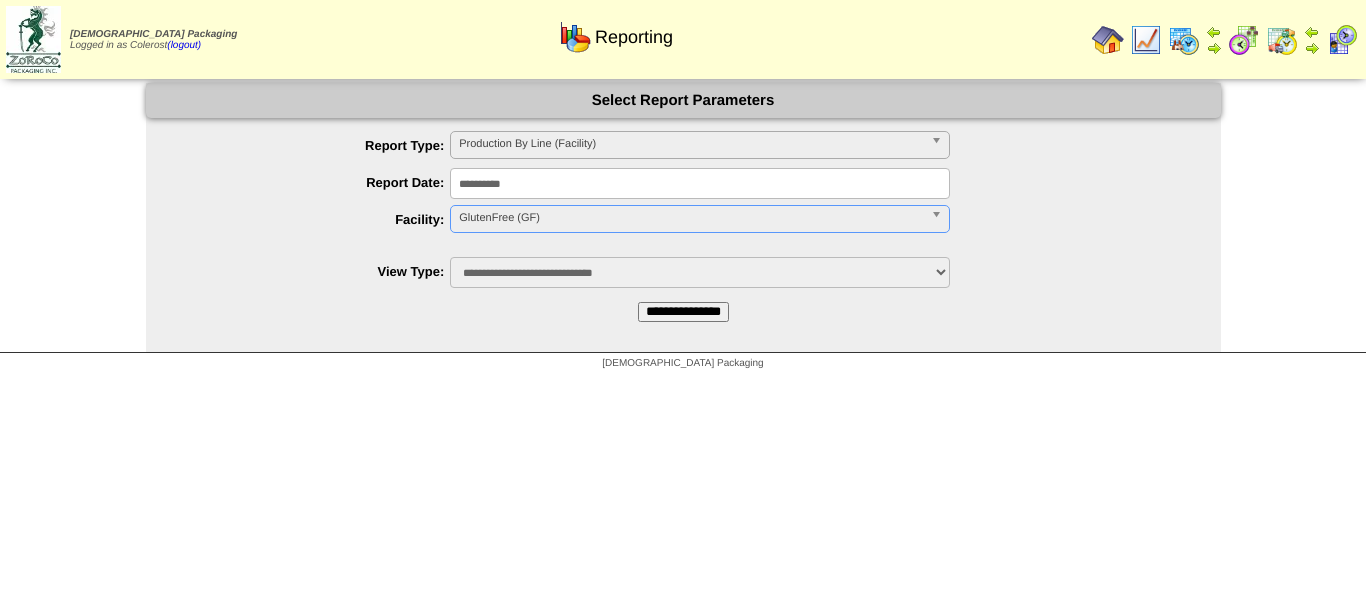 click on "**********" at bounding box center [683, 312] 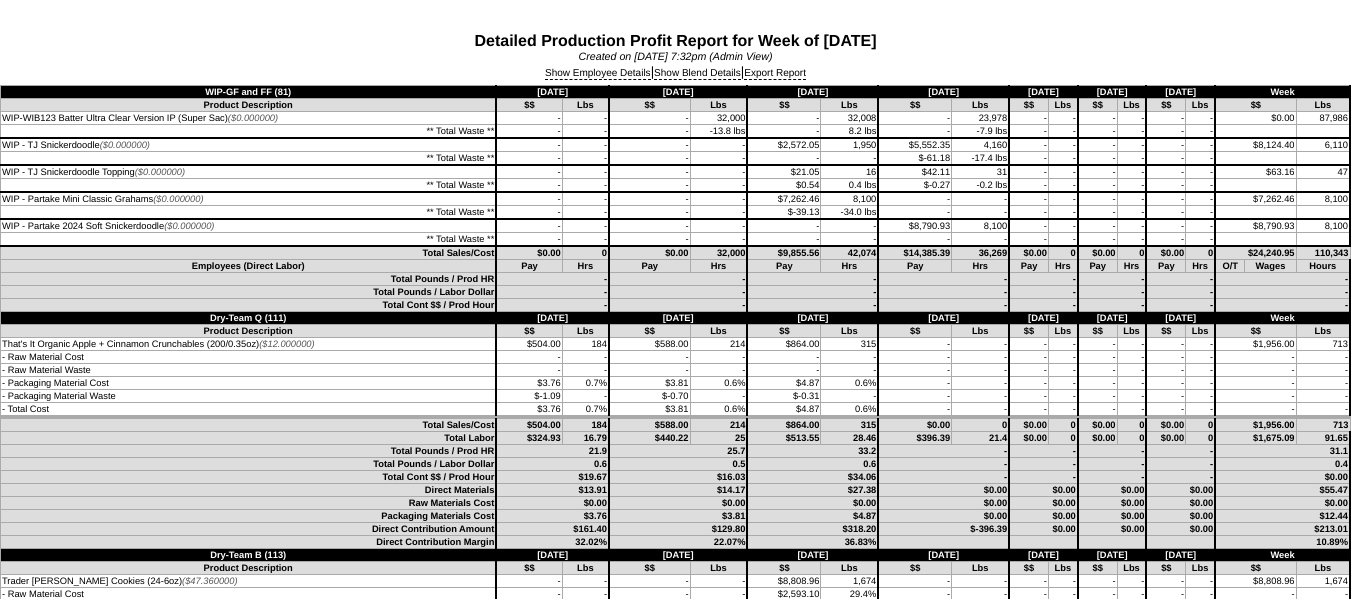 scroll, scrollTop: 0, scrollLeft: 0, axis: both 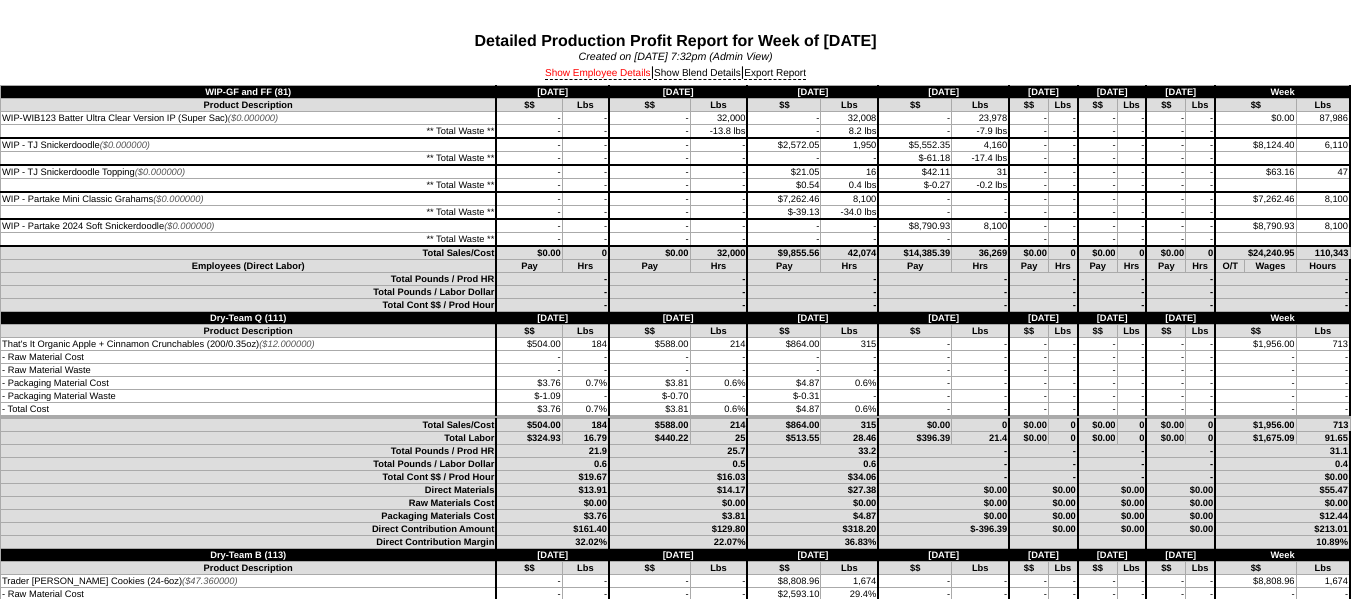 click on "Show Employee Details" at bounding box center (598, 74) 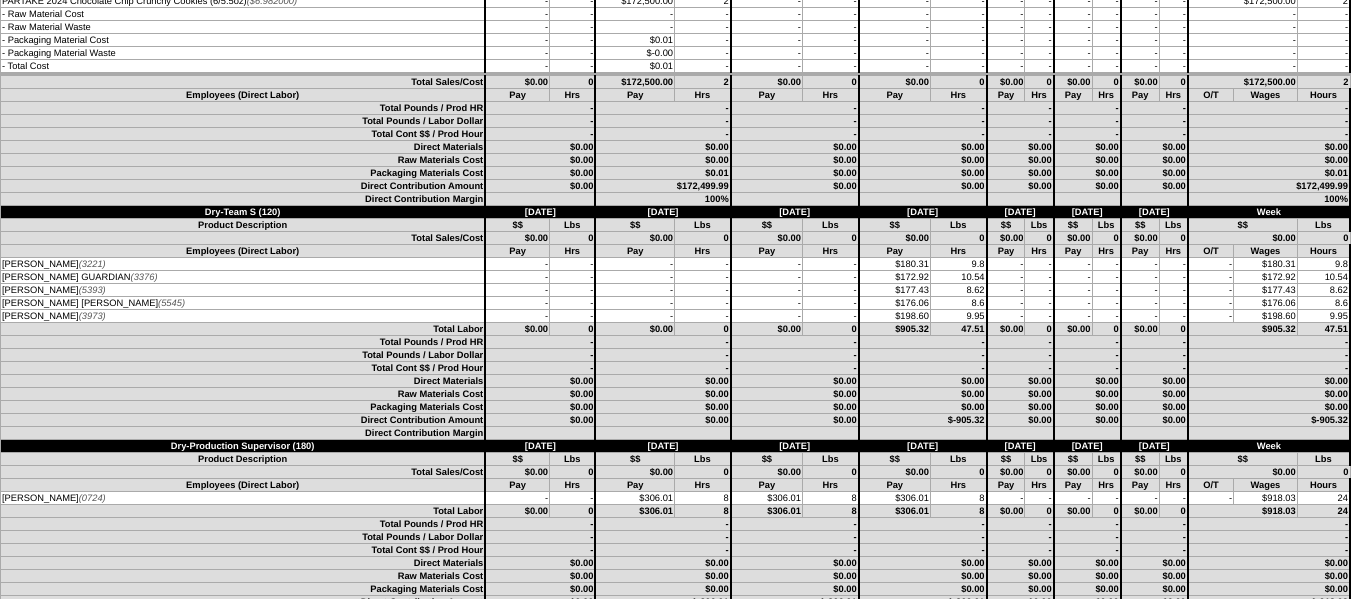 scroll, scrollTop: 3300, scrollLeft: 0, axis: vertical 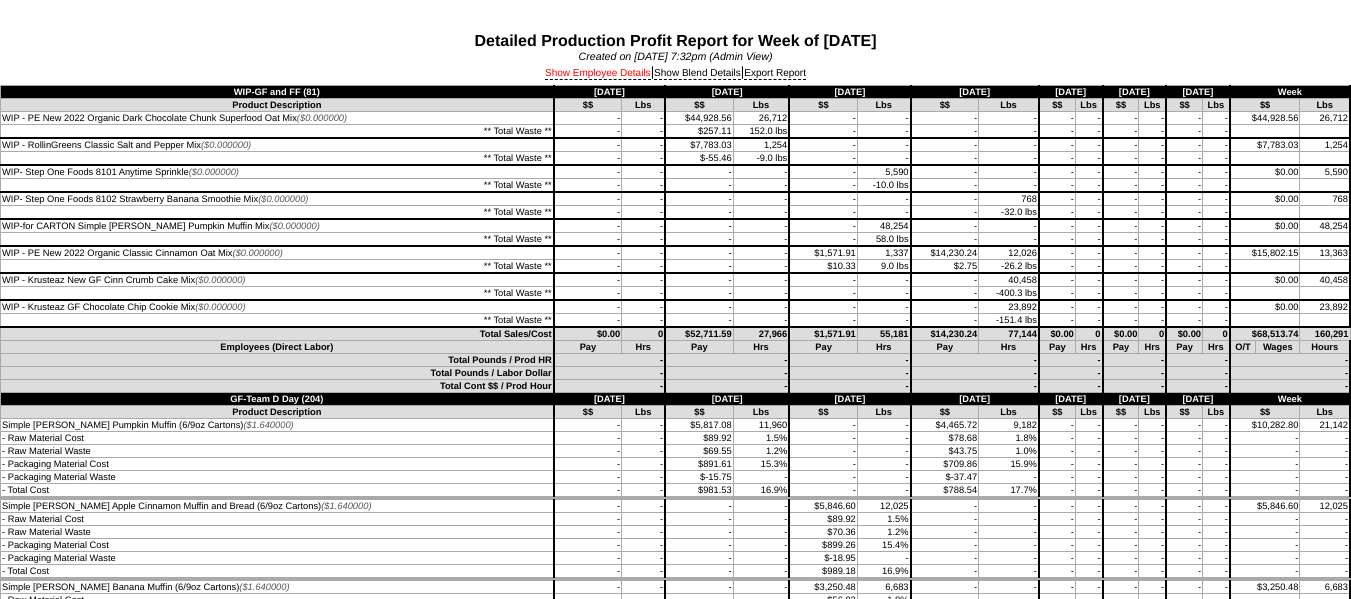 click on "Show Employee Details" at bounding box center [598, 74] 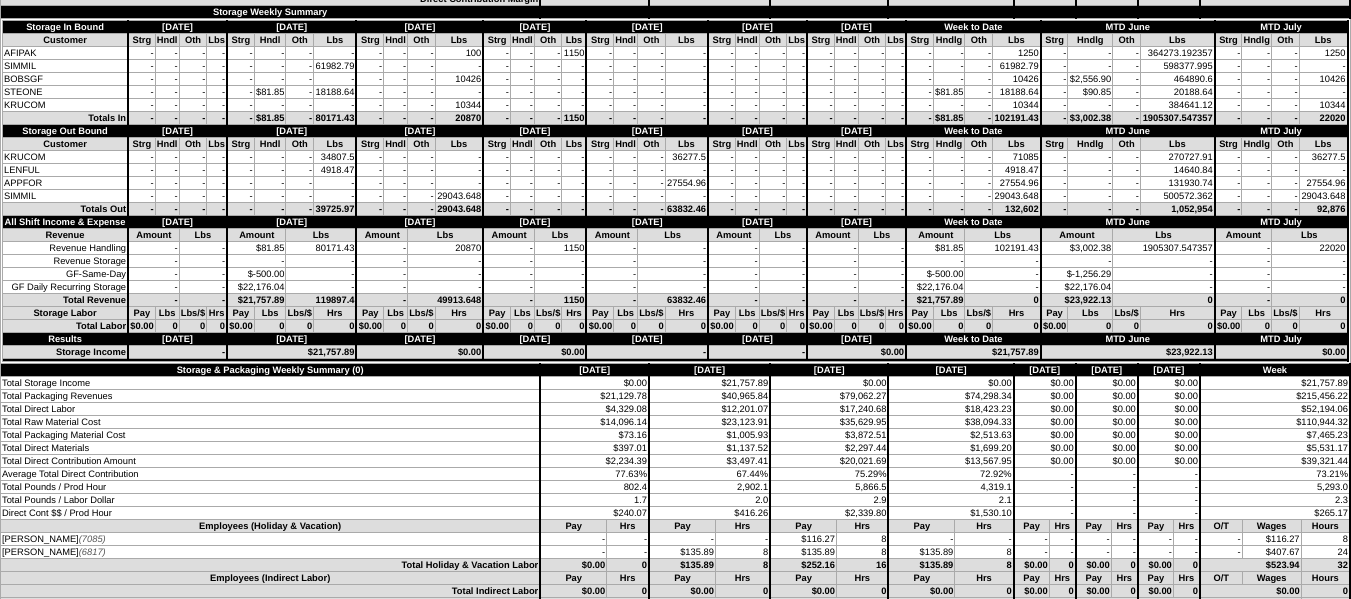 scroll, scrollTop: 6100, scrollLeft: 0, axis: vertical 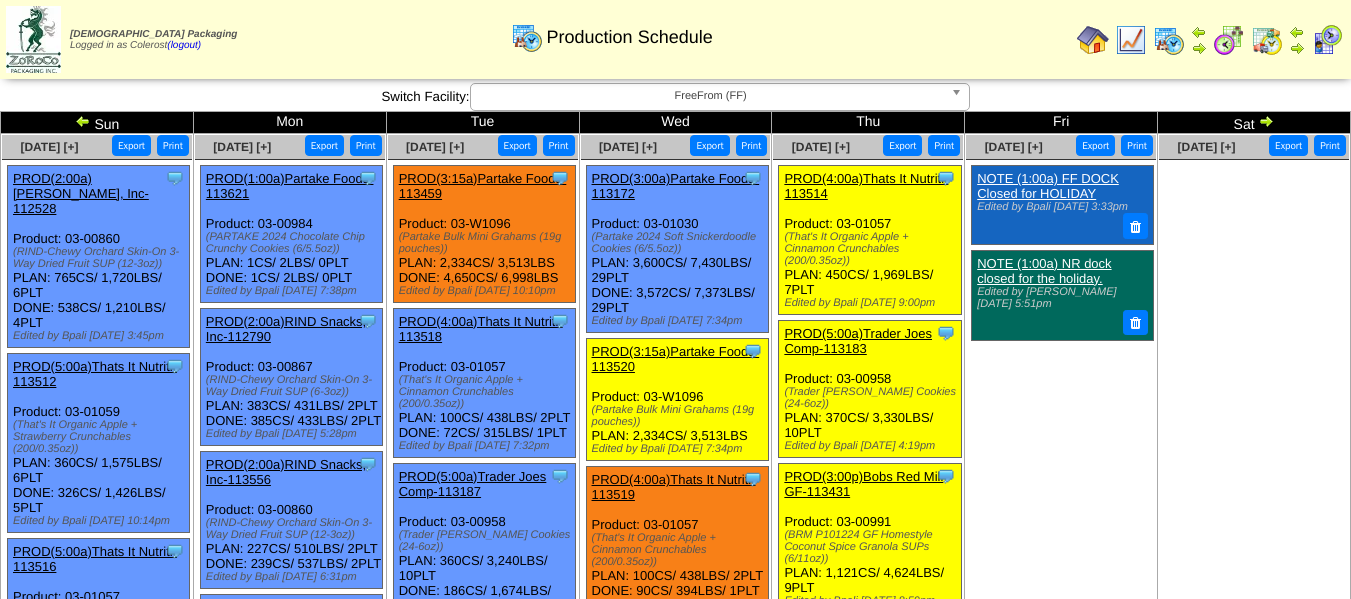 drag, startPoint x: 458, startPoint y: 246, endPoint x: 400, endPoint y: 241, distance: 58.21512 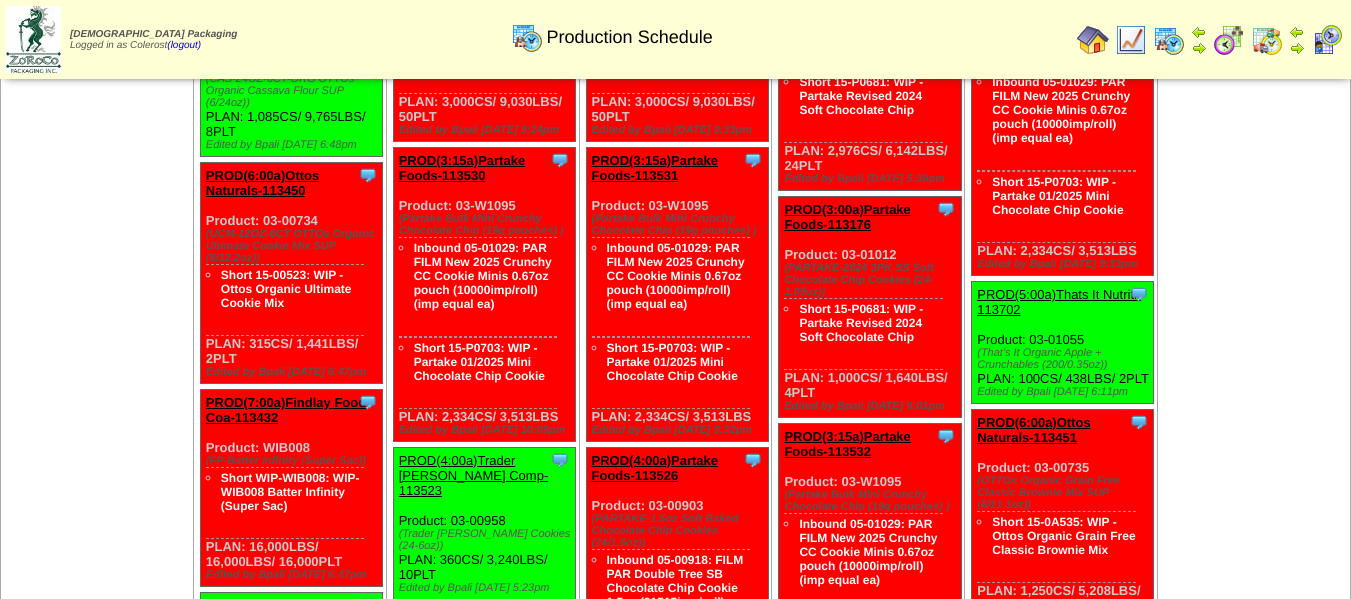 scroll, scrollTop: 1683, scrollLeft: 0, axis: vertical 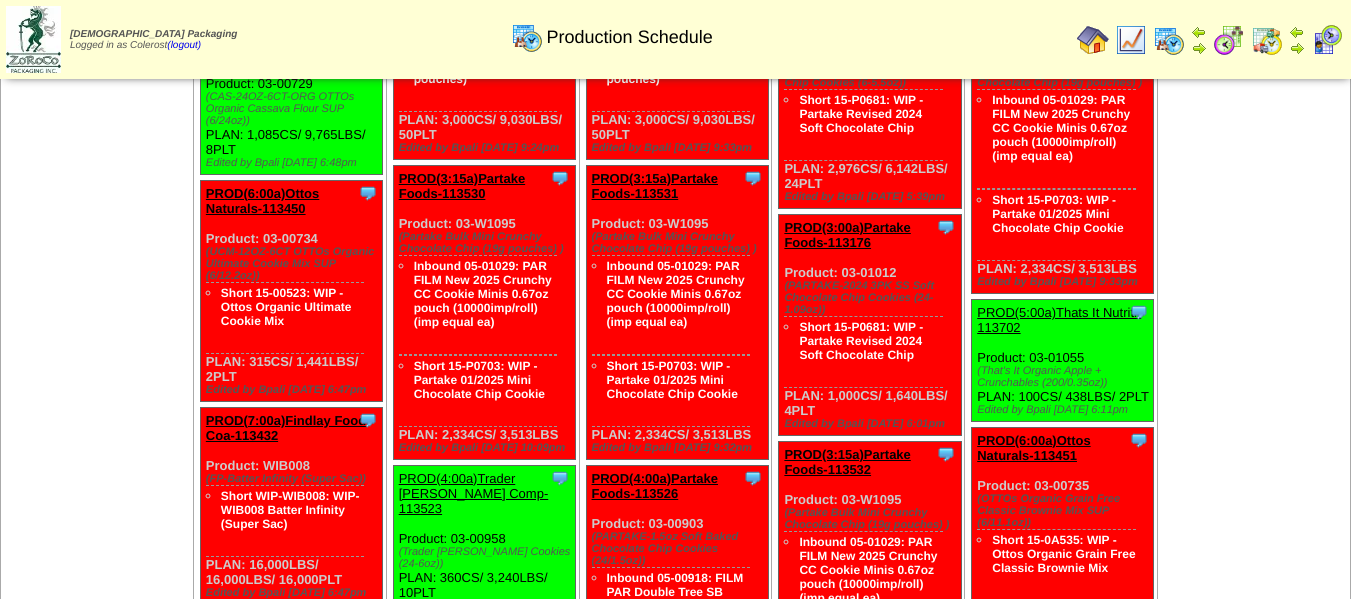 drag, startPoint x: 758, startPoint y: 296, endPoint x: 591, endPoint y: 287, distance: 167.24234 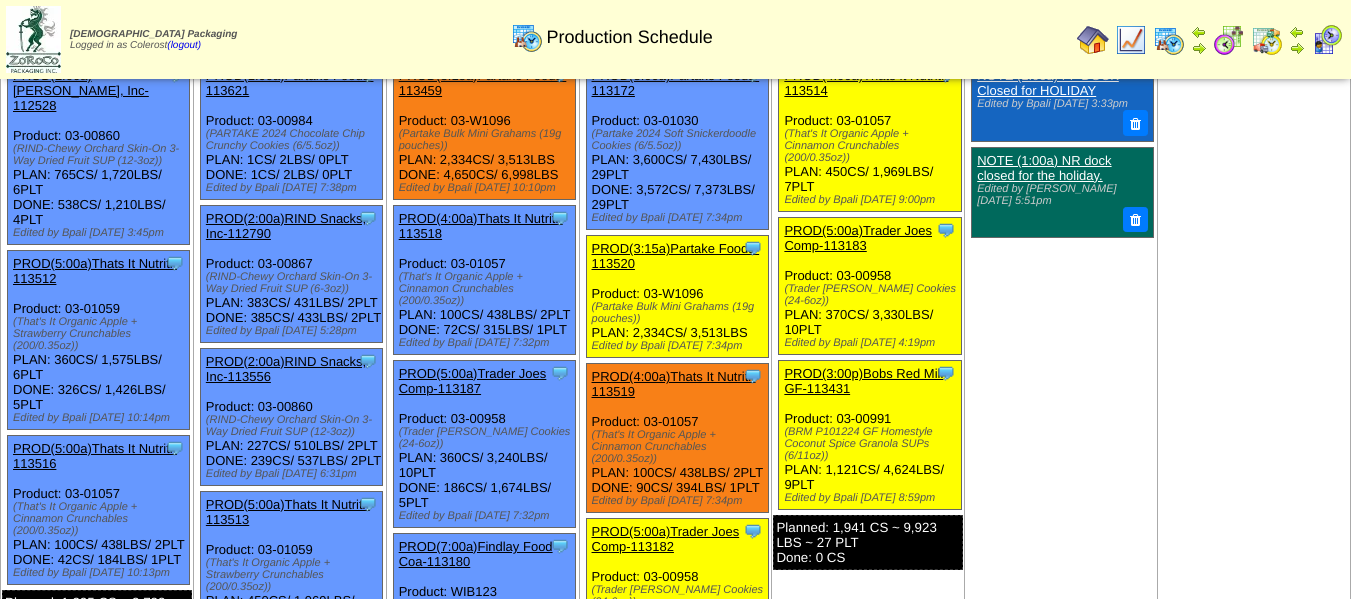 scroll, scrollTop: 0, scrollLeft: 0, axis: both 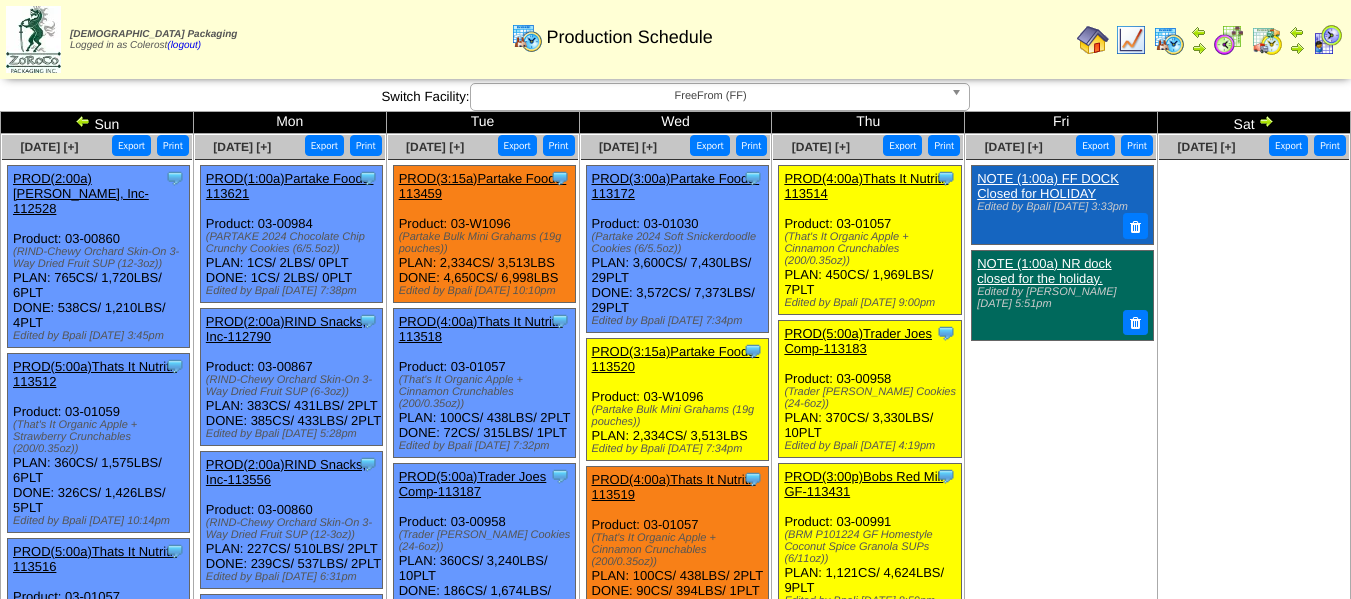 click at bounding box center (1266, 121) 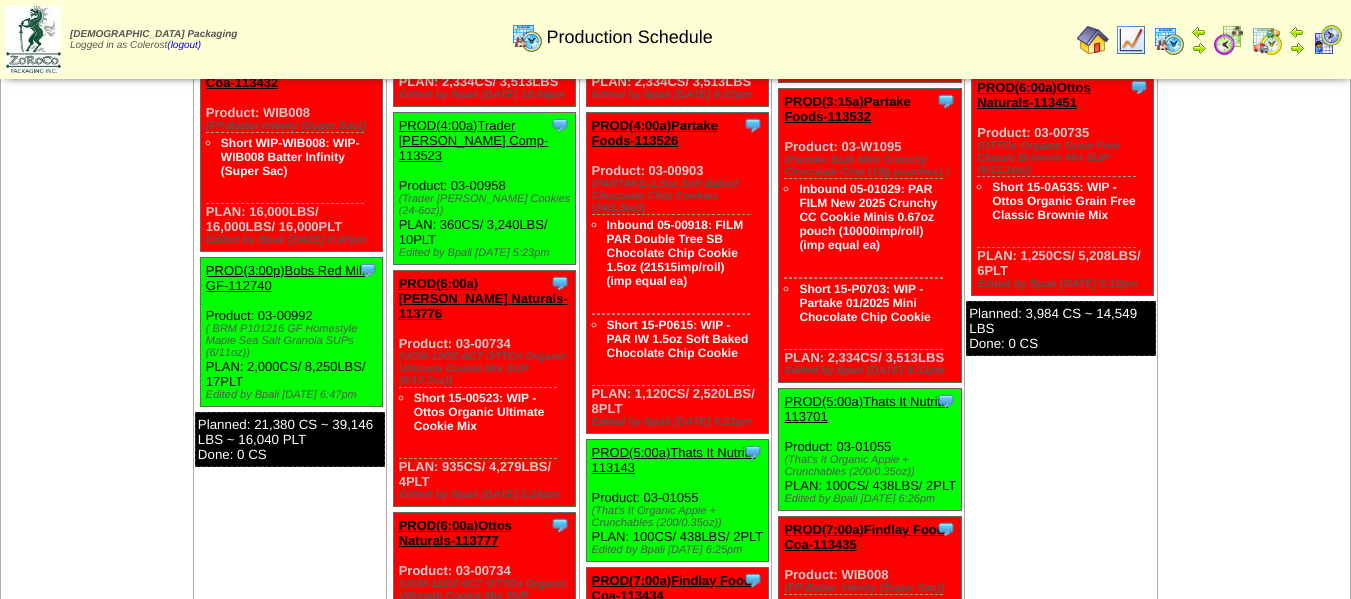 scroll, scrollTop: 2300, scrollLeft: 0, axis: vertical 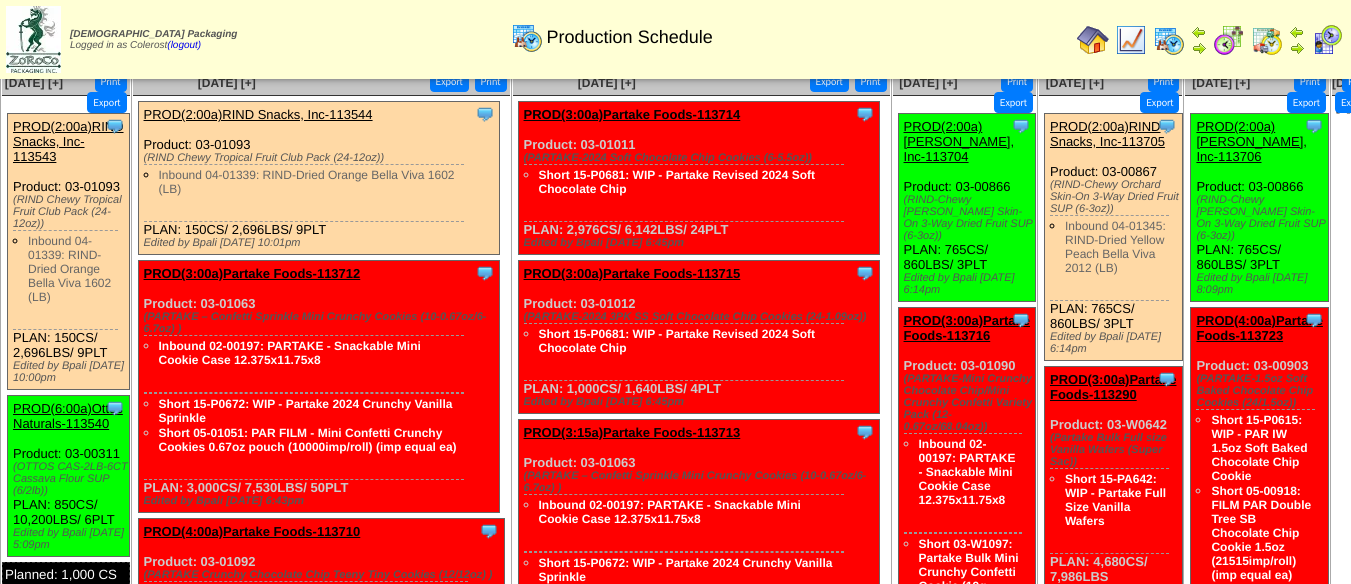 drag, startPoint x: 1053, startPoint y: 412, endPoint x: 1072, endPoint y: 440, distance: 33.83785 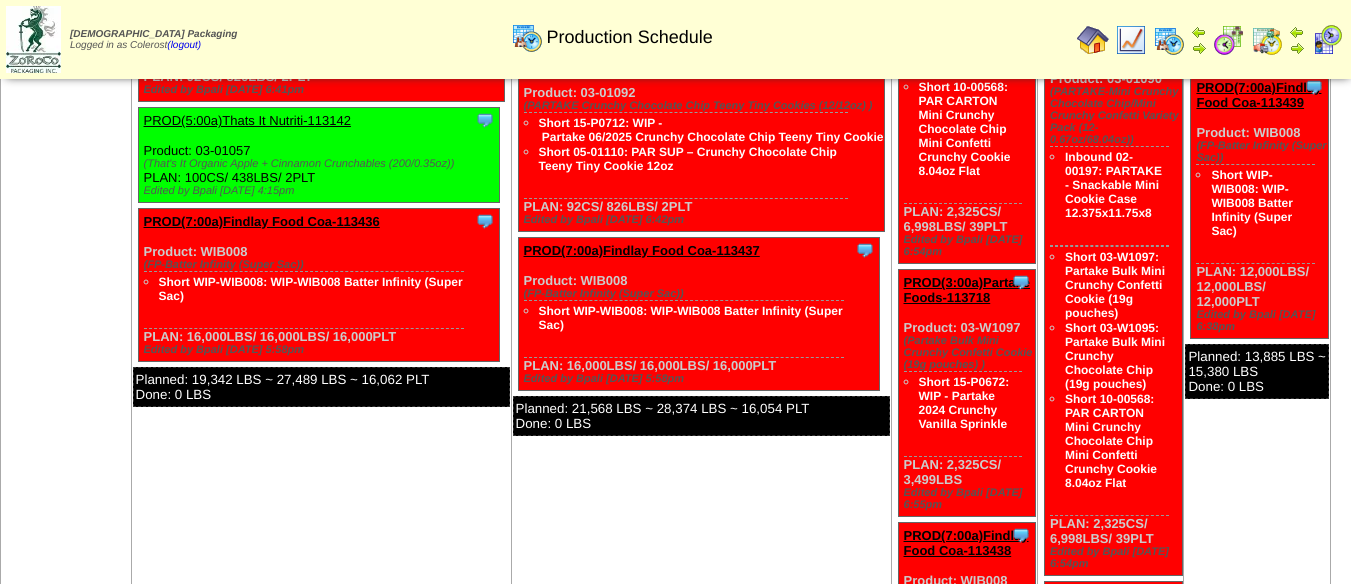 scroll, scrollTop: 2500, scrollLeft: 0, axis: vertical 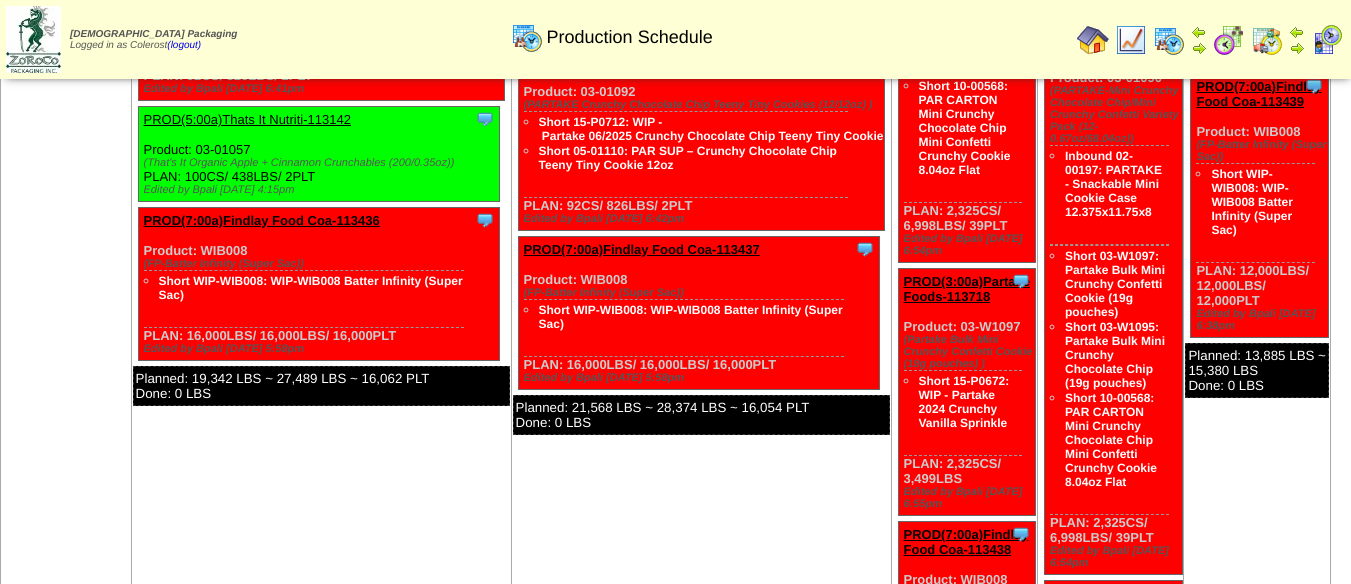 drag, startPoint x: 979, startPoint y: 313, endPoint x: 900, endPoint y: 284, distance: 84.15462 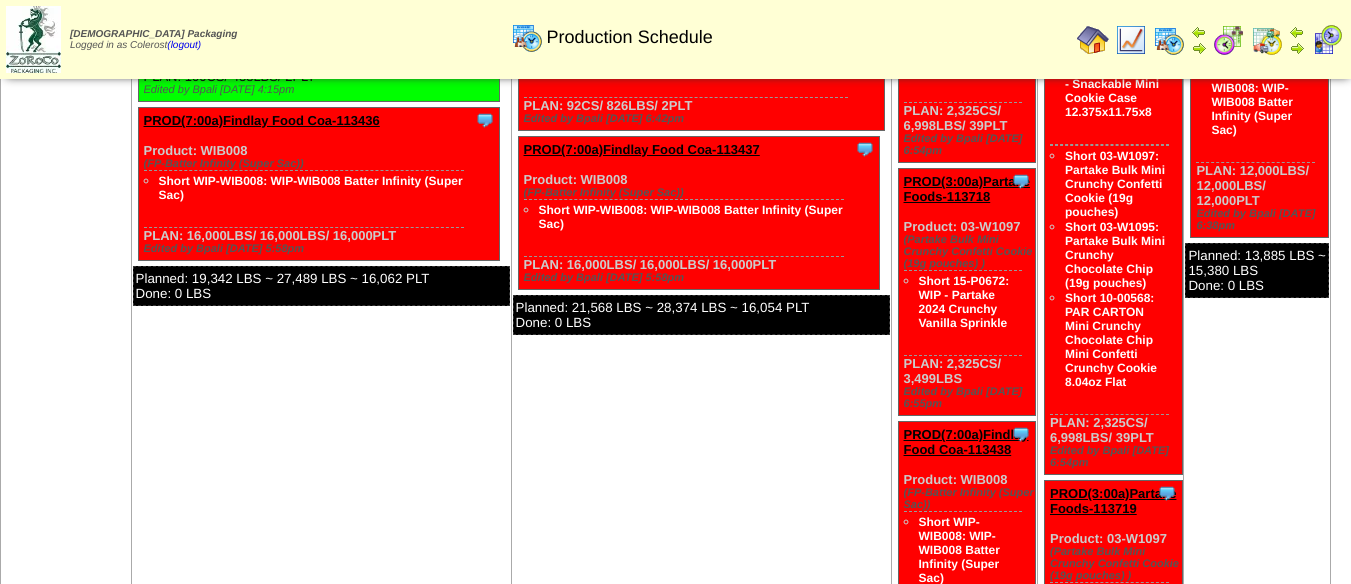 click on "Jul 18                        [+]
Print
Export
Clone Item
PROD(2:00a)RIND Snacks, Inc-113706
RIND Snacks, Inc.
ScheduleID: 113706" at bounding box center [1257, 222] 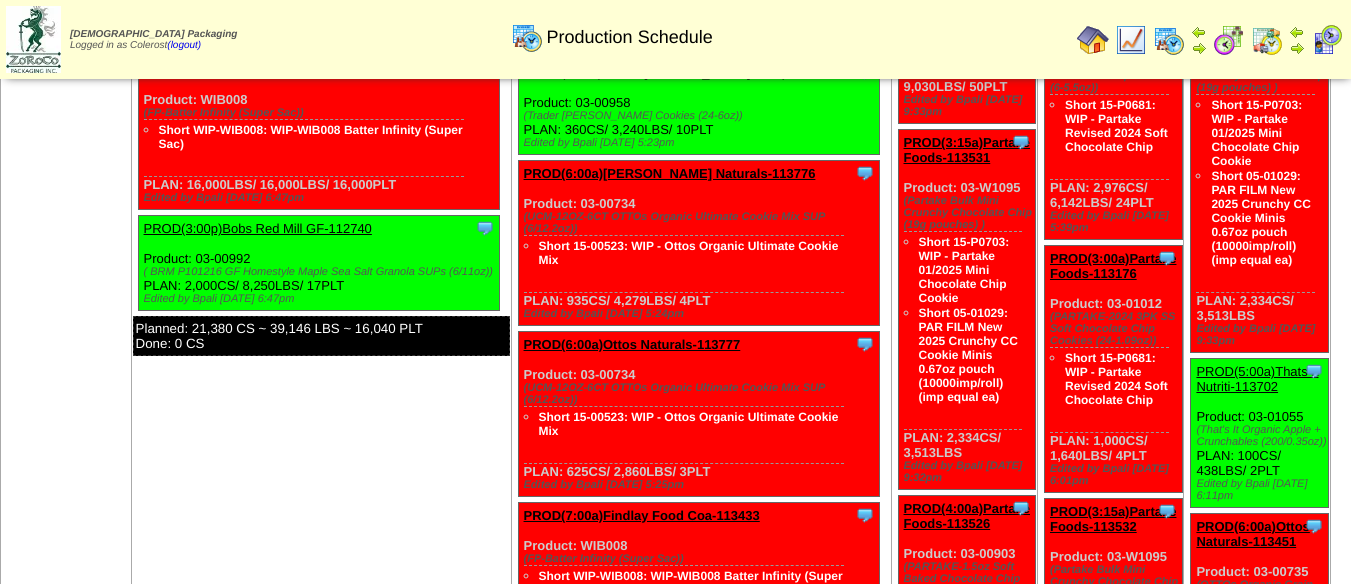 scroll, scrollTop: 0, scrollLeft: 0, axis: both 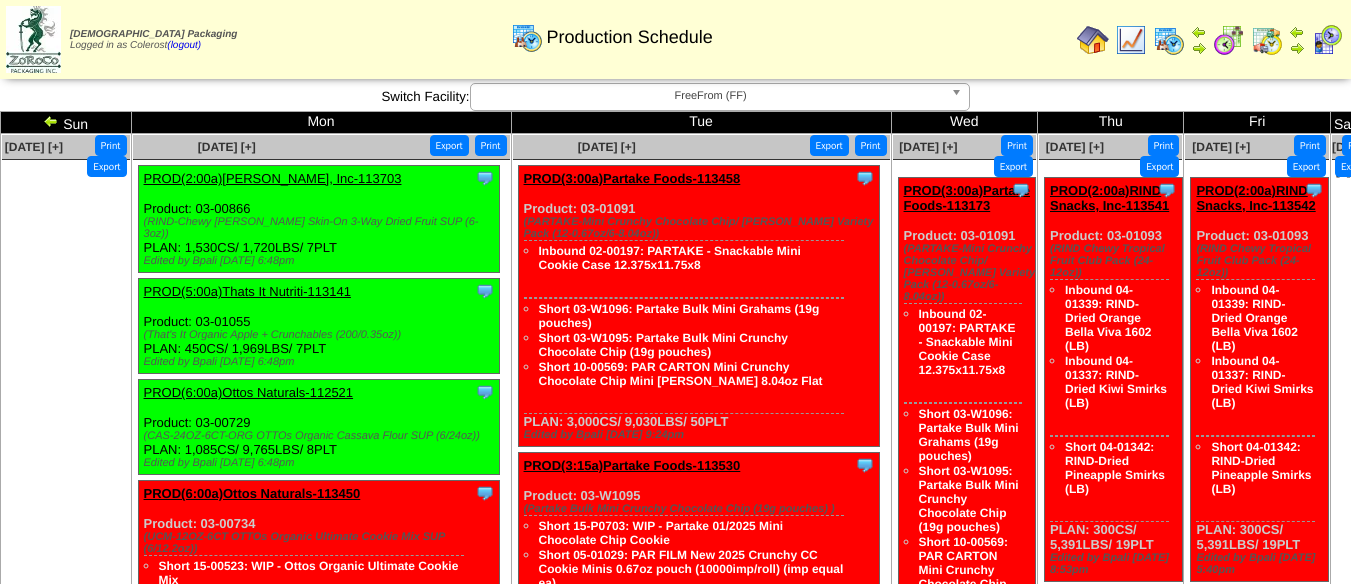 click at bounding box center [51, 121] 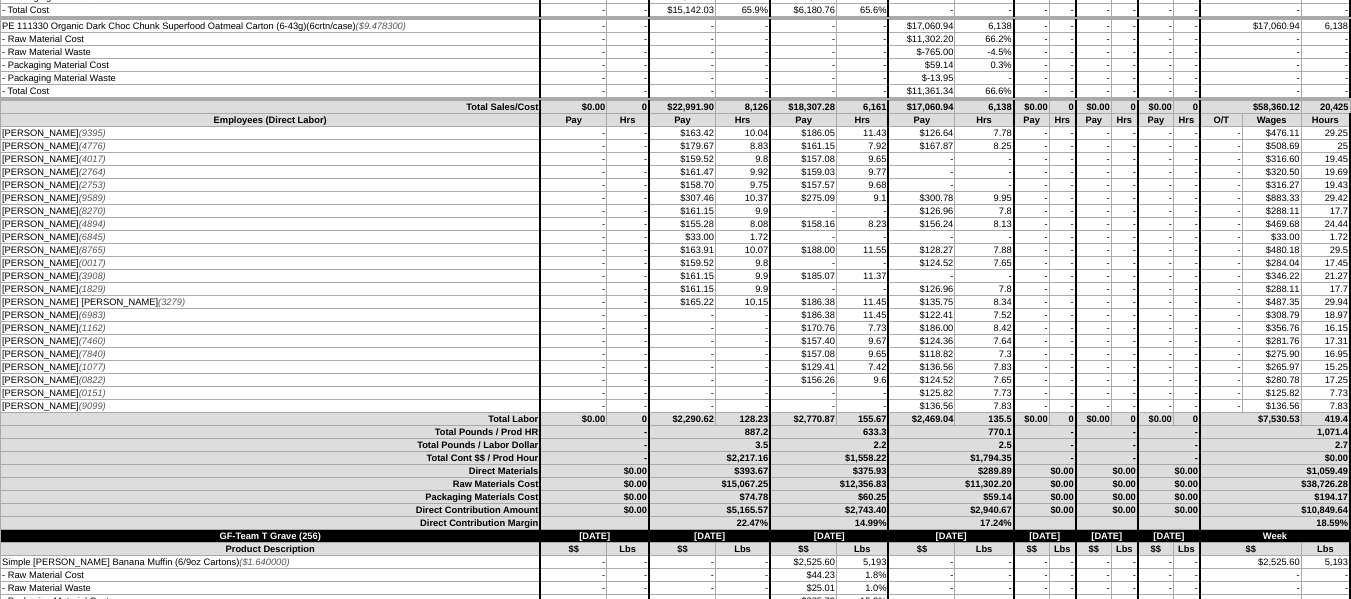 scroll, scrollTop: 3521, scrollLeft: 0, axis: vertical 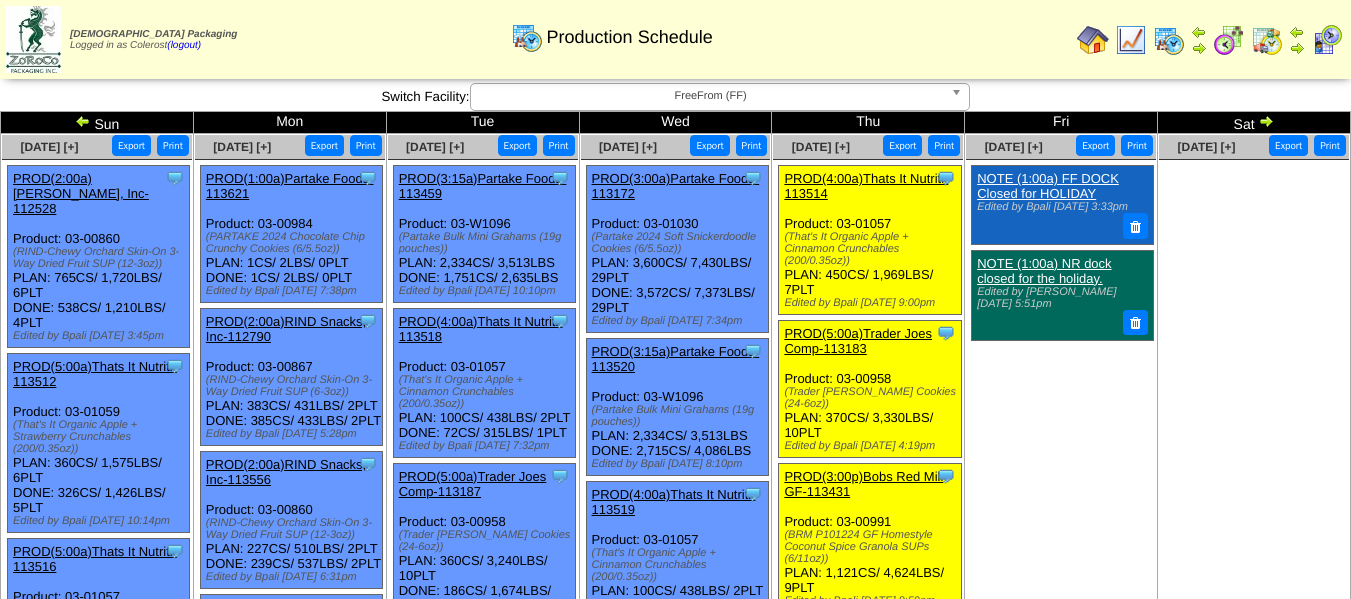 click on "FreeFrom (FF)" at bounding box center [711, 96] 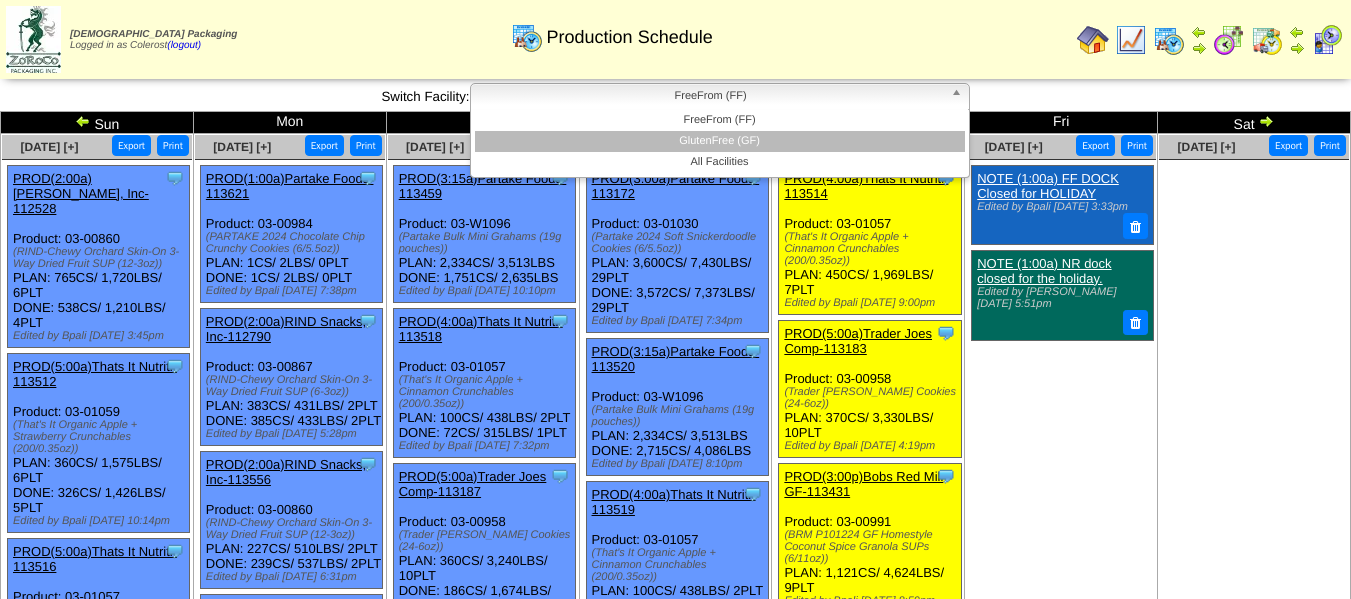 click on "GlutenFree (GF)" at bounding box center (720, 141) 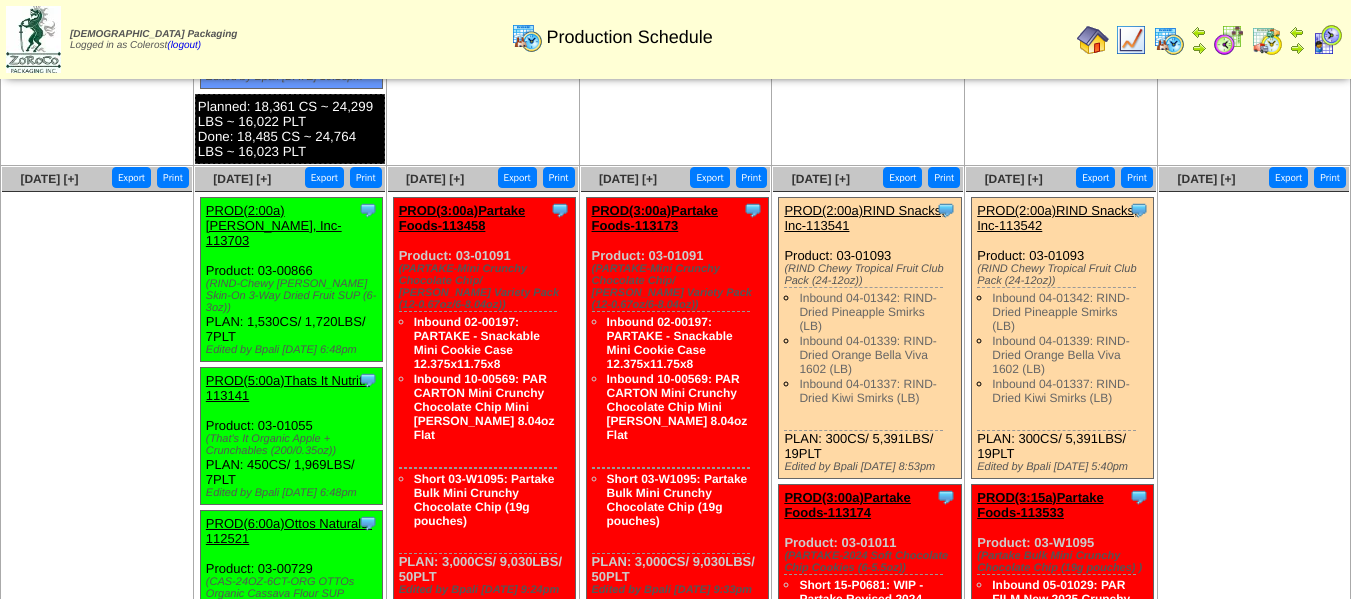 scroll, scrollTop: 637, scrollLeft: 0, axis: vertical 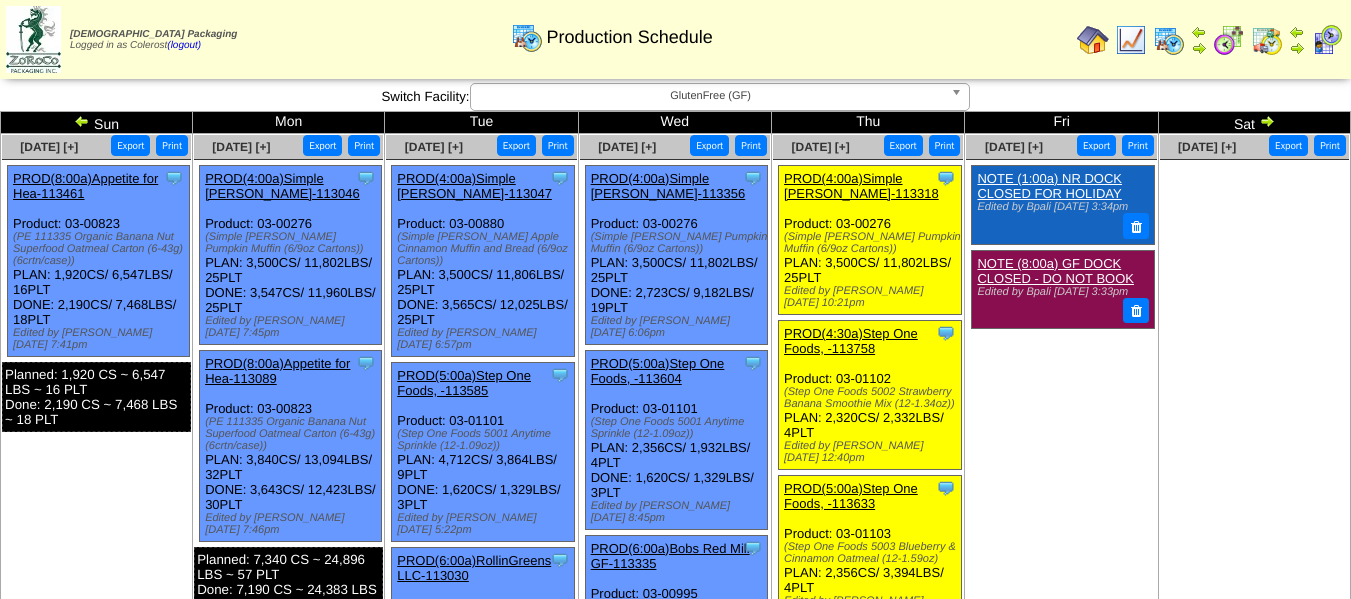 click on "PROD(4:00a)Simple Mills-113047" at bounding box center [474, 186] 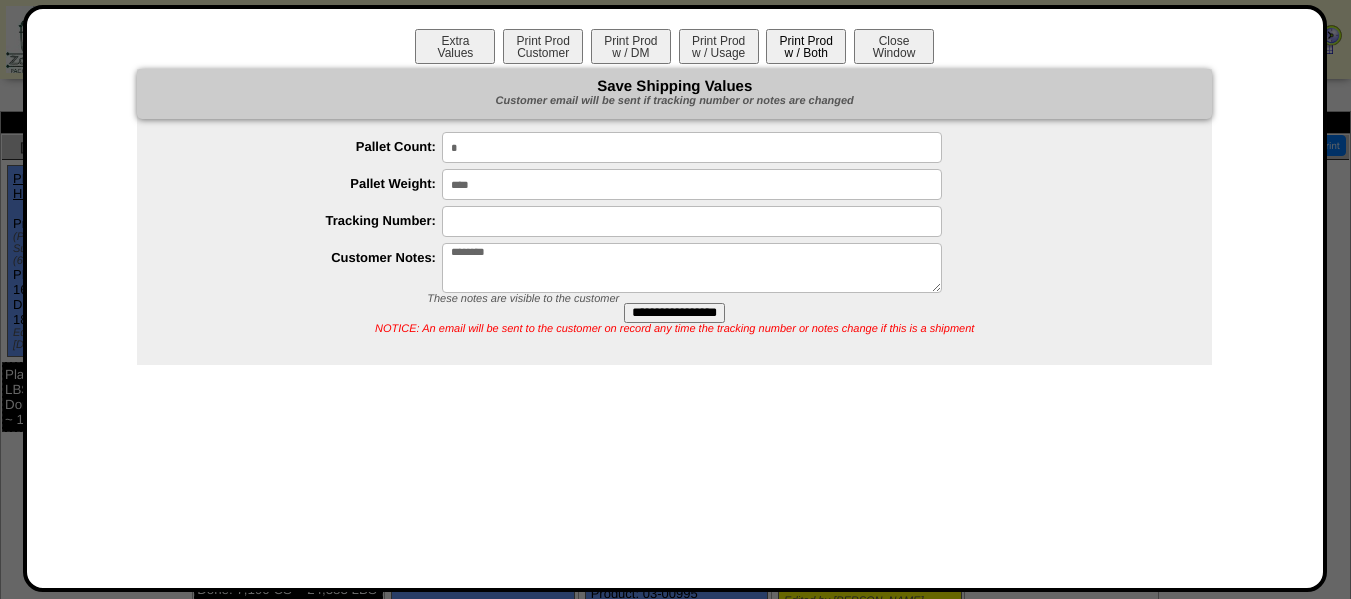 click on "Print Prod w / Both" at bounding box center [806, 46] 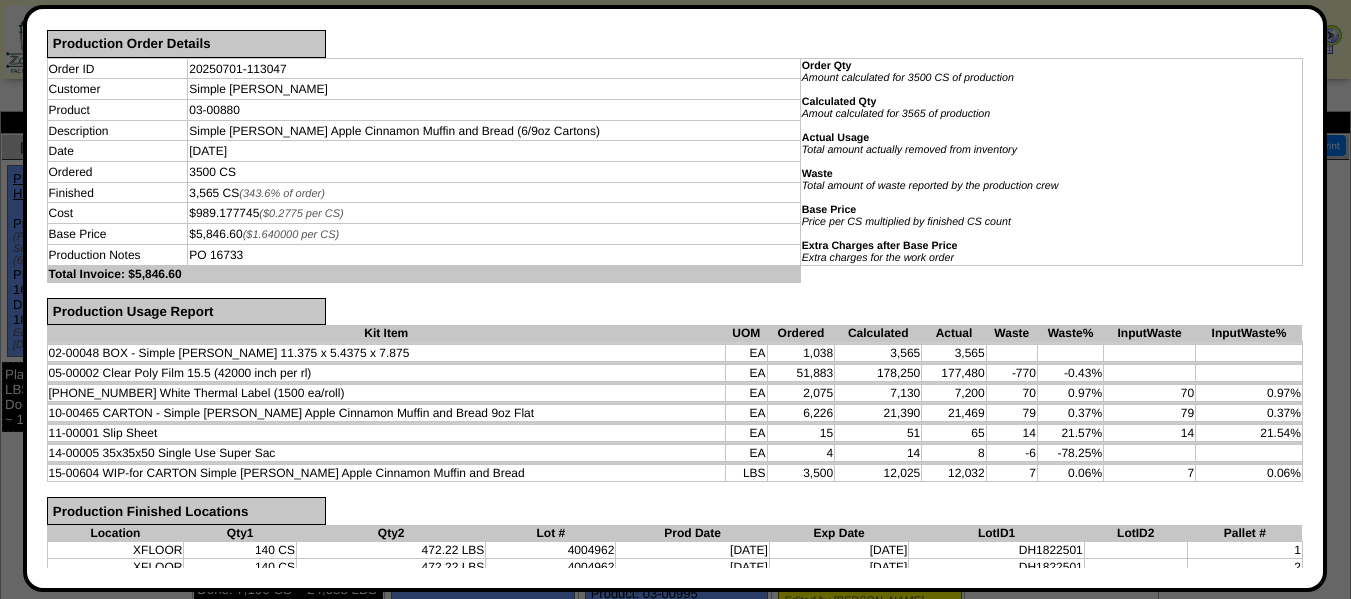 scroll, scrollTop: 0, scrollLeft: 0, axis: both 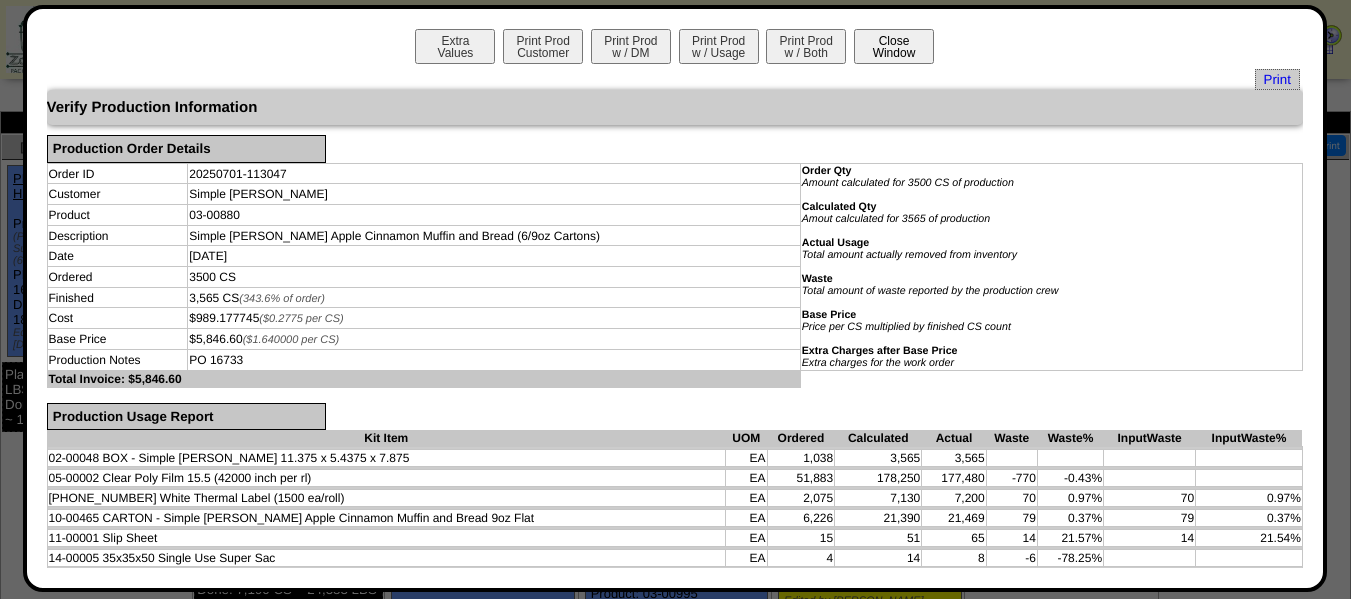 click on "Close Window" at bounding box center [894, 46] 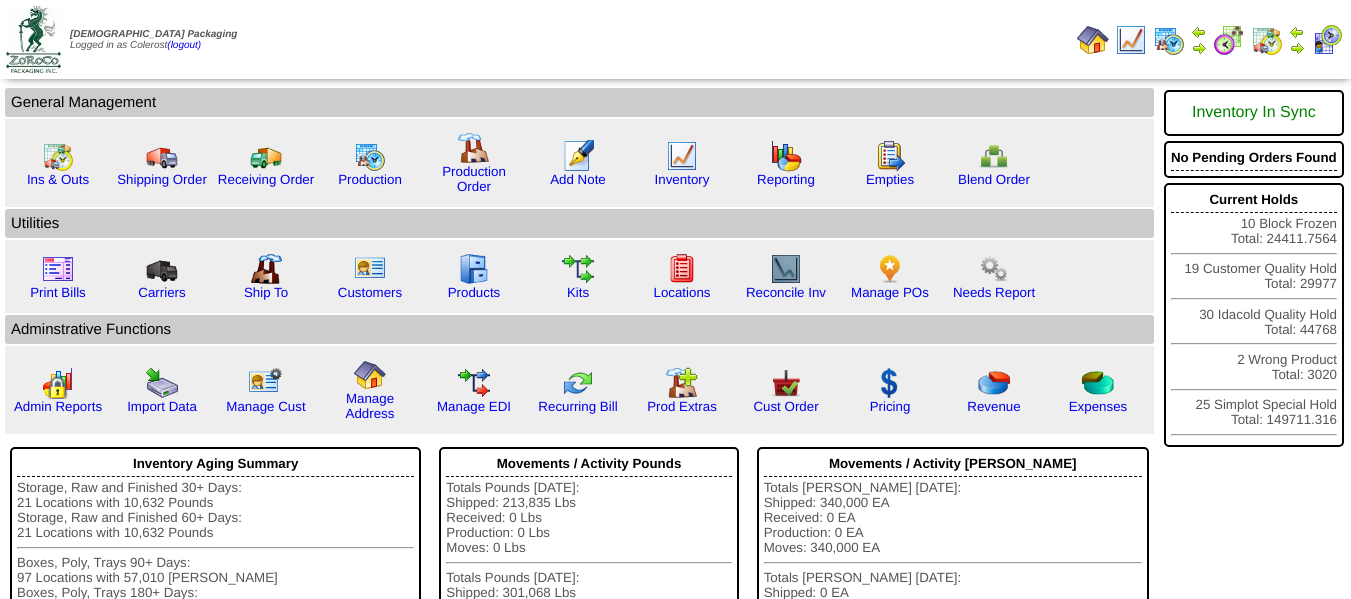 scroll, scrollTop: 0, scrollLeft: 0, axis: both 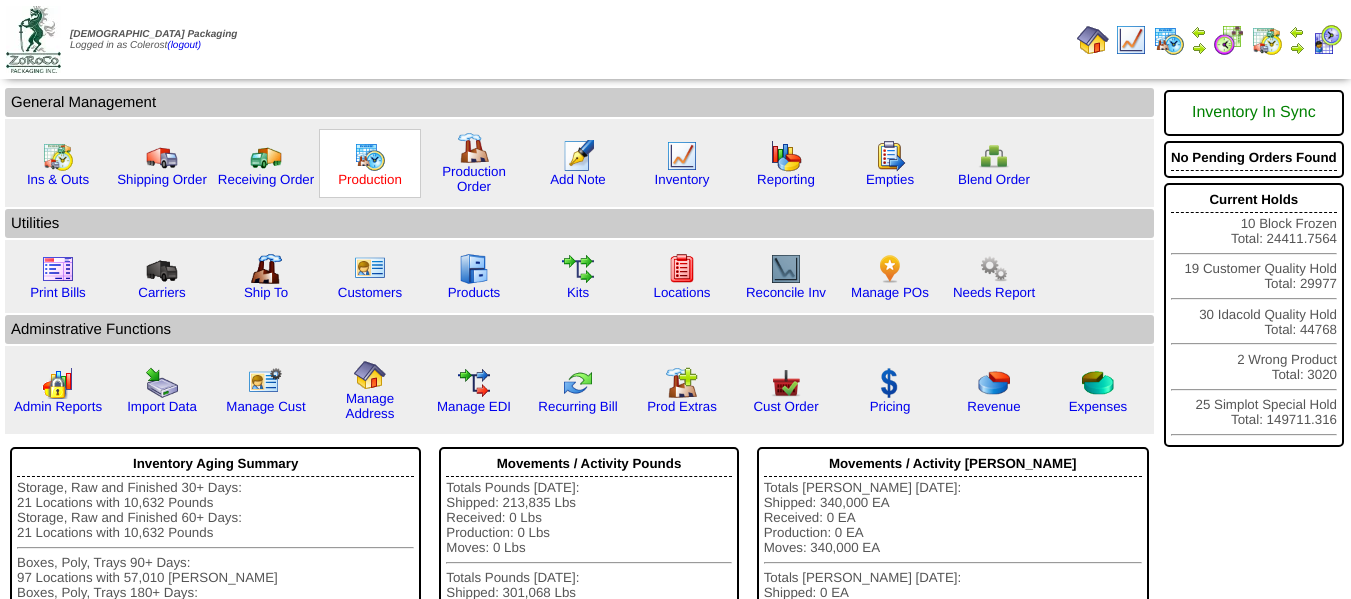 click on "Production" at bounding box center (370, 179) 